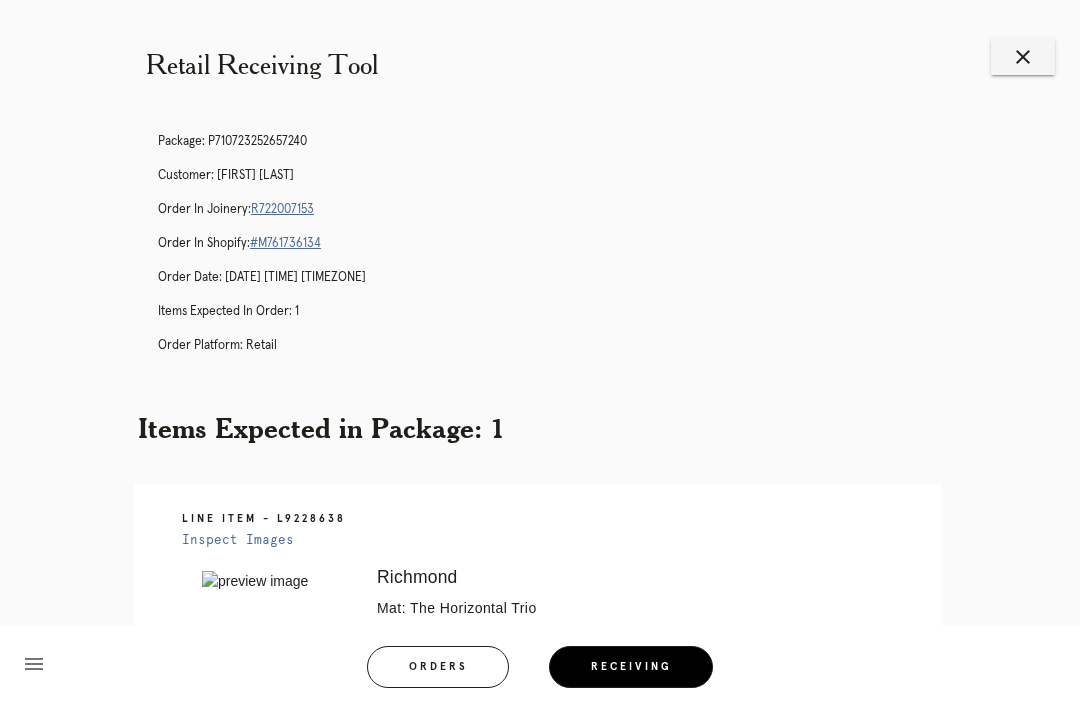 scroll, scrollTop: 0, scrollLeft: 0, axis: both 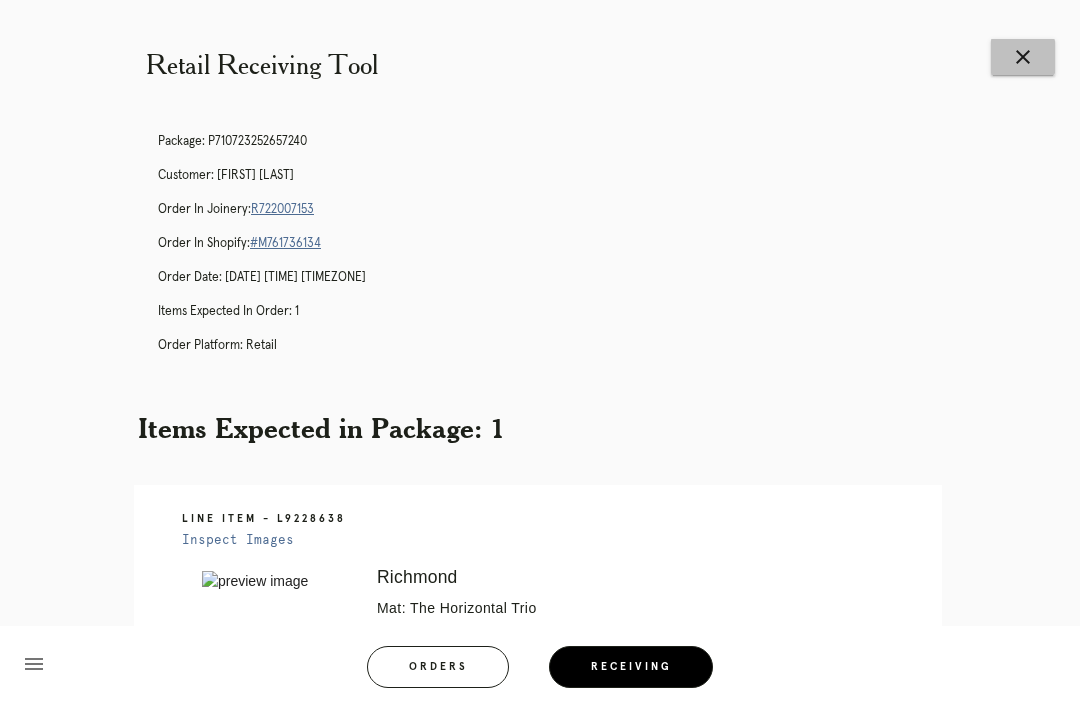 click on "close" at bounding box center (1023, 57) 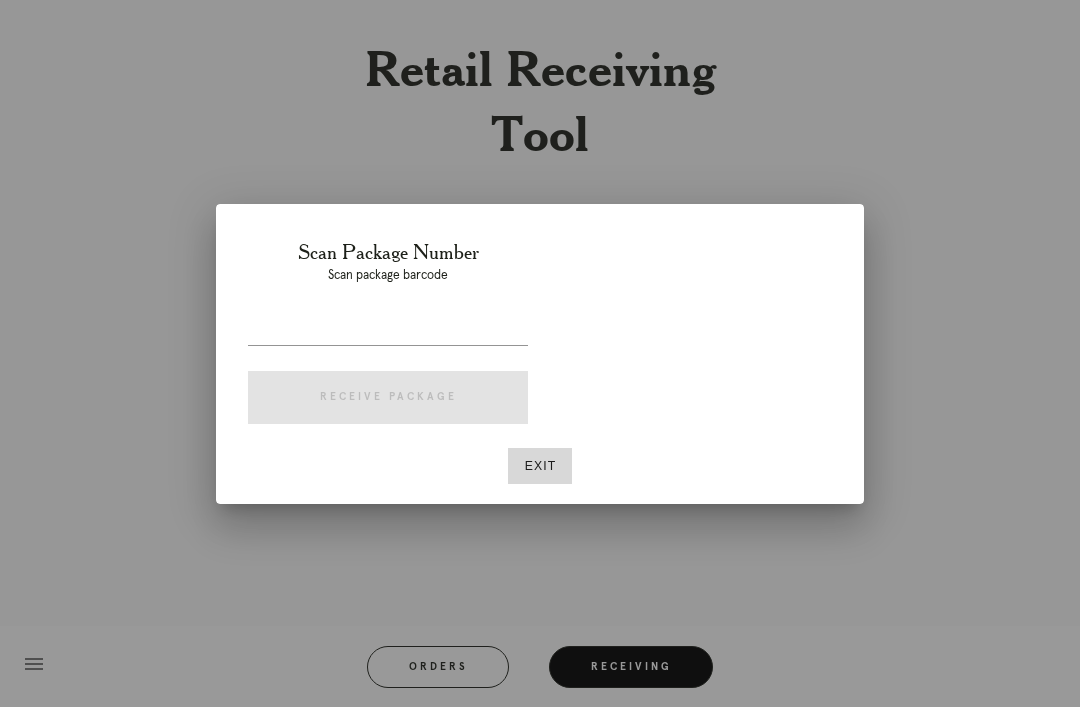 scroll, scrollTop: 0, scrollLeft: 0, axis: both 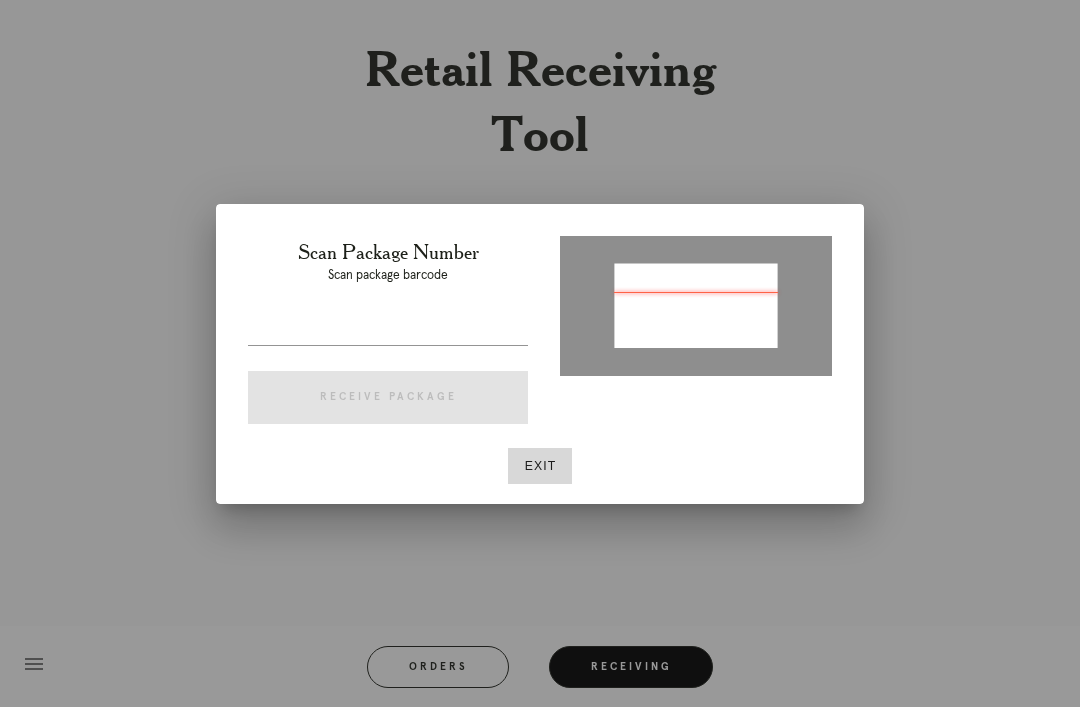 type on "[NUMBER]" 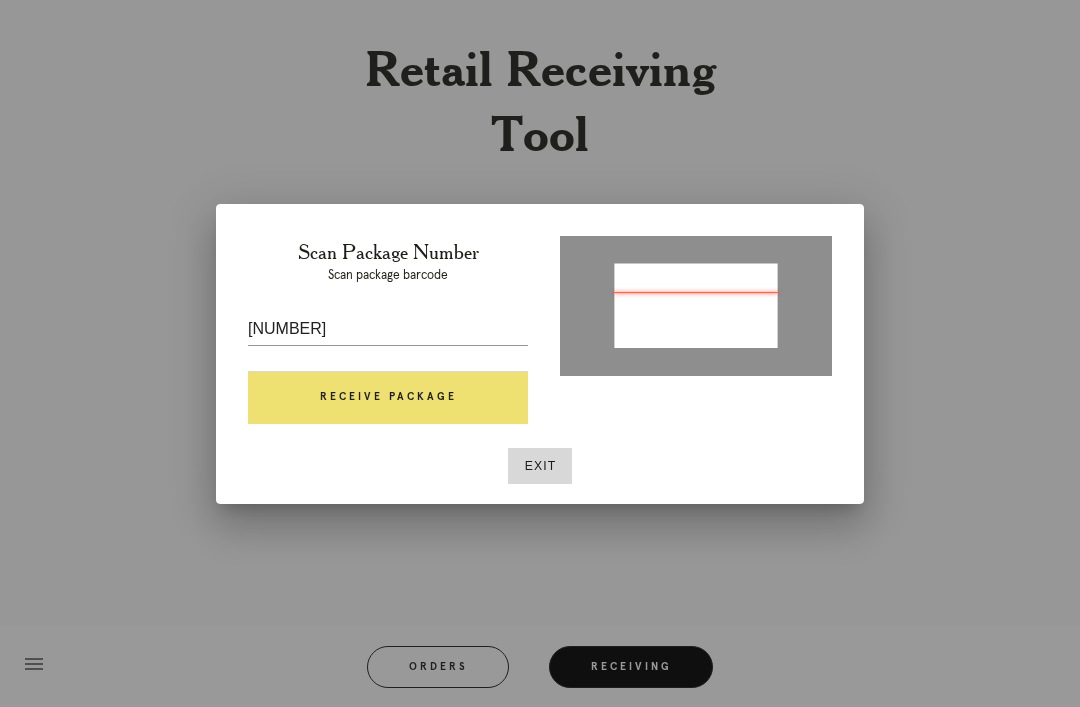 click on "Receive Package" at bounding box center [388, 398] 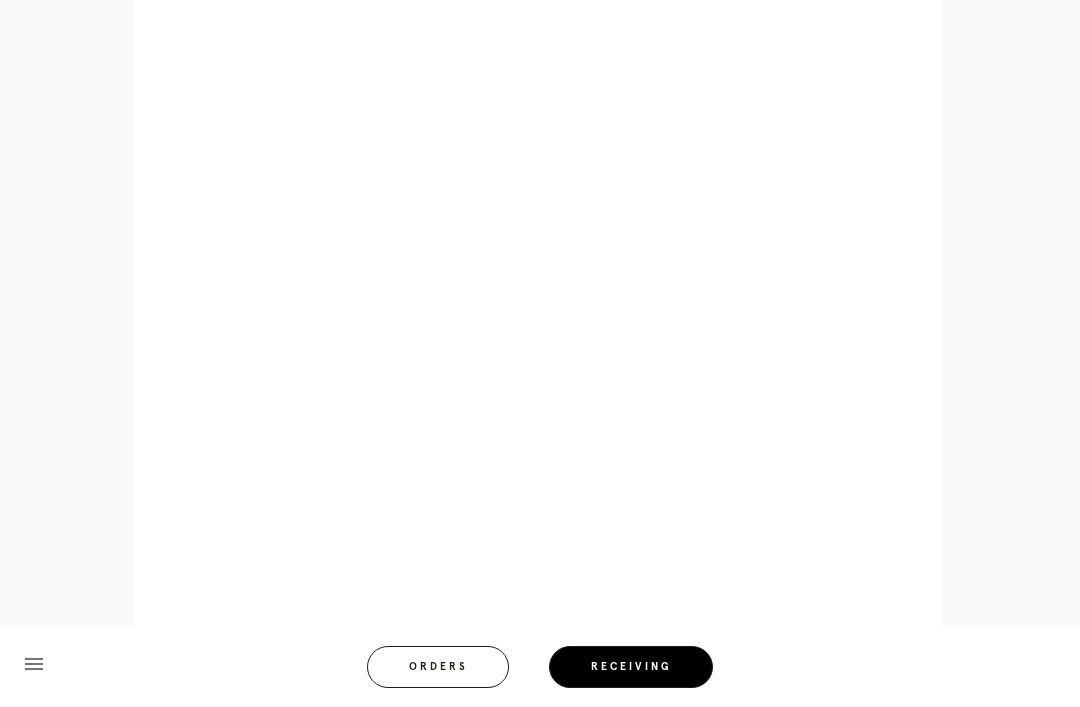 scroll, scrollTop: 910, scrollLeft: 0, axis: vertical 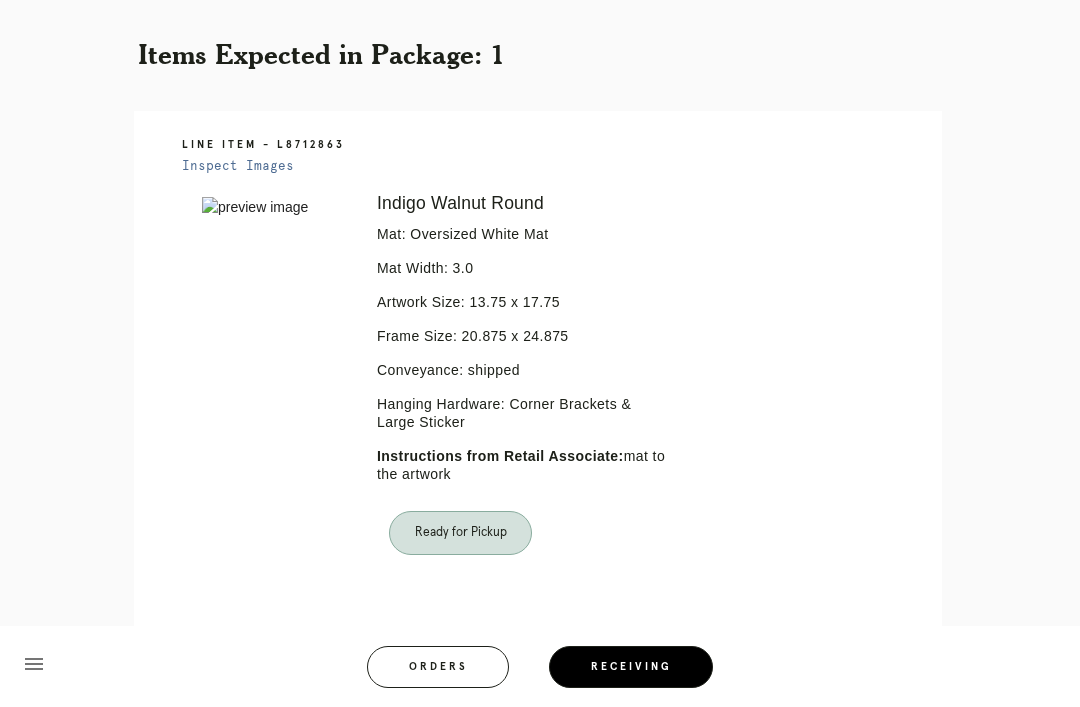 click on "Receiving" at bounding box center (631, 667) 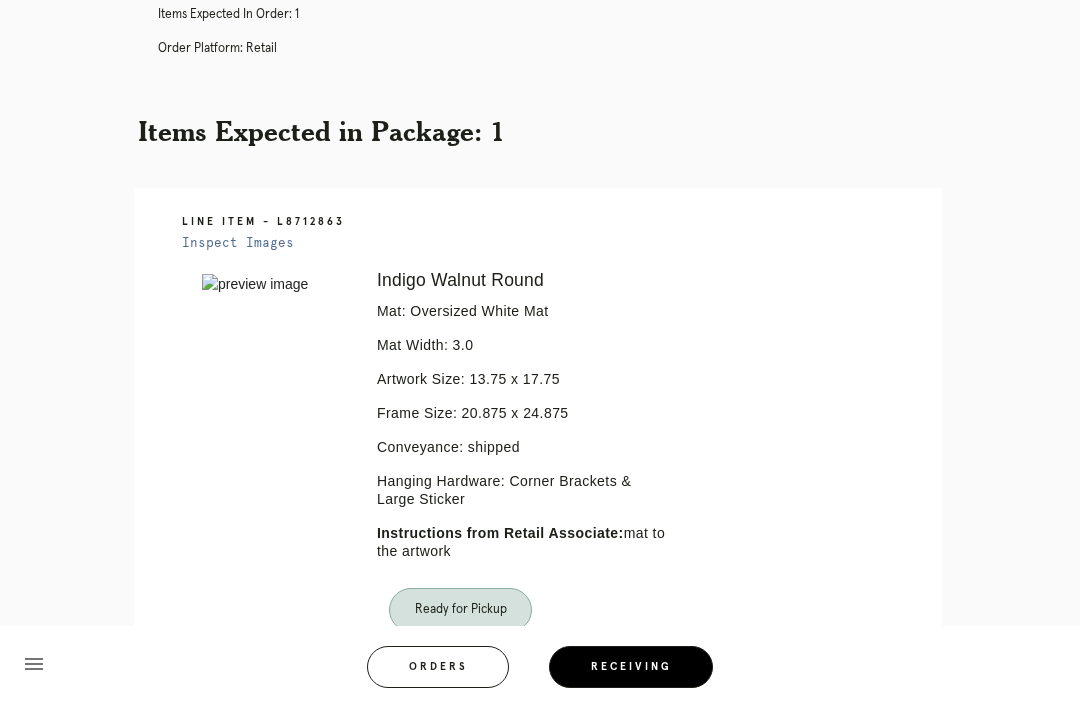 scroll, scrollTop: 0, scrollLeft: 0, axis: both 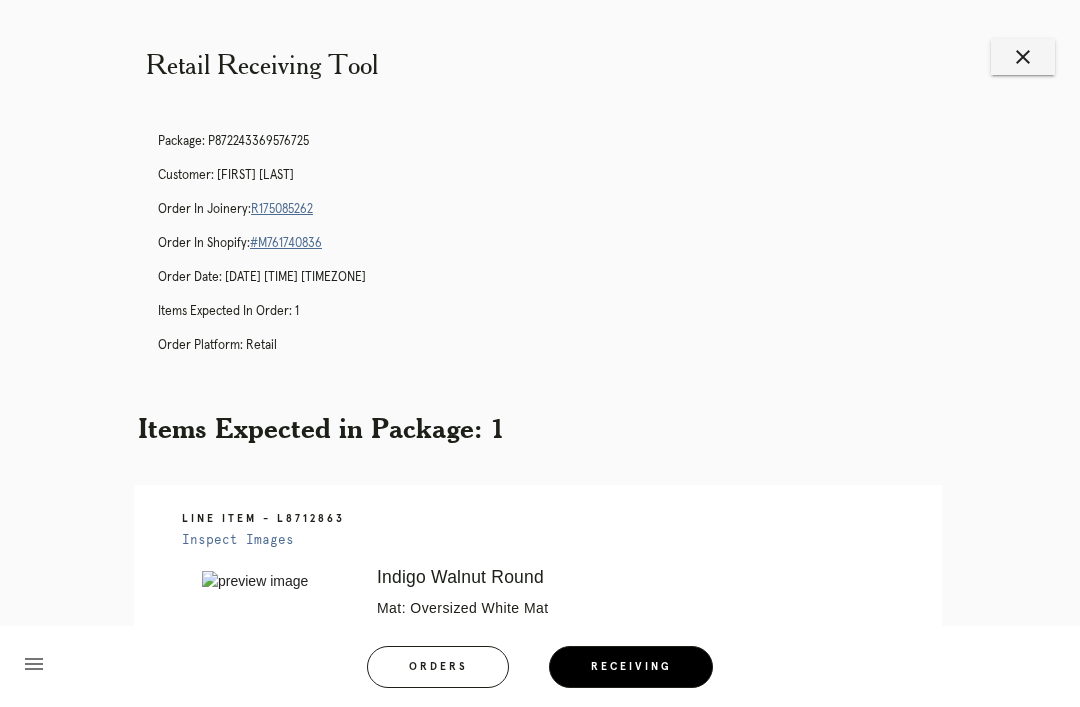 click on "close" at bounding box center (1023, 57) 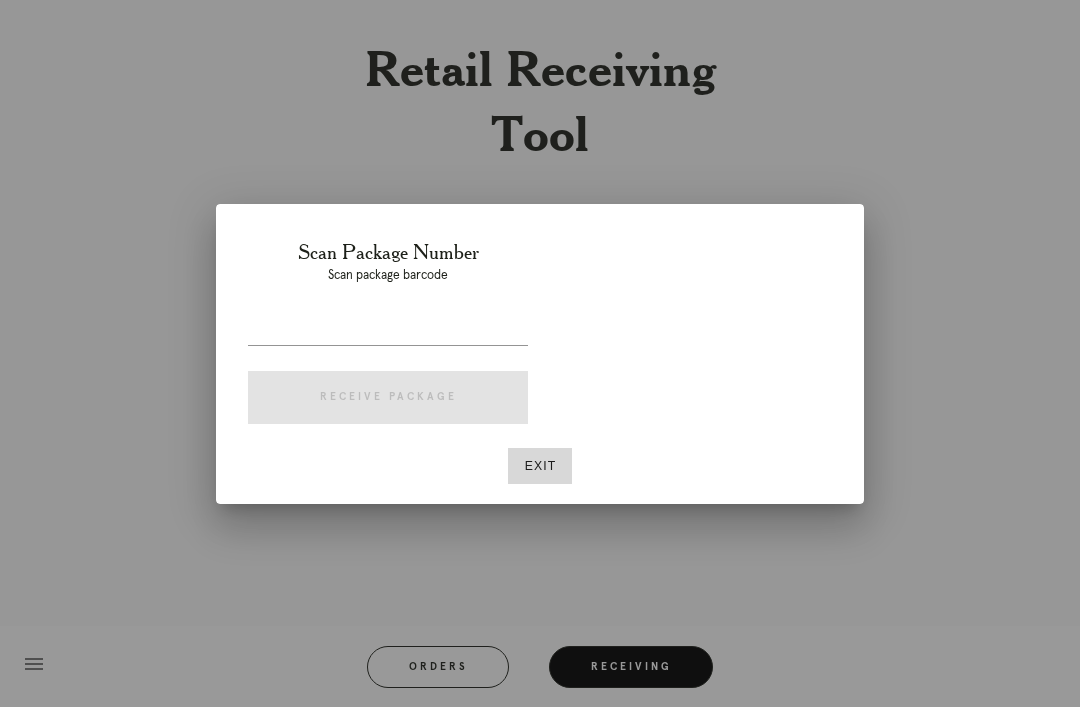 scroll, scrollTop: 0, scrollLeft: 0, axis: both 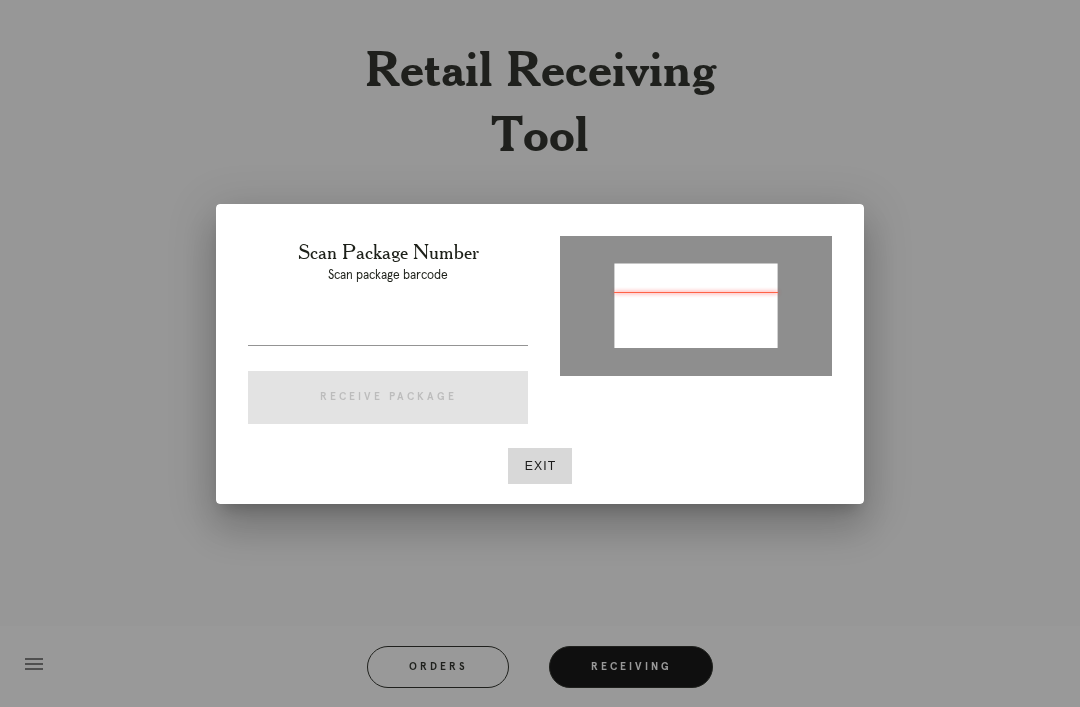 type on "P570334230709656" 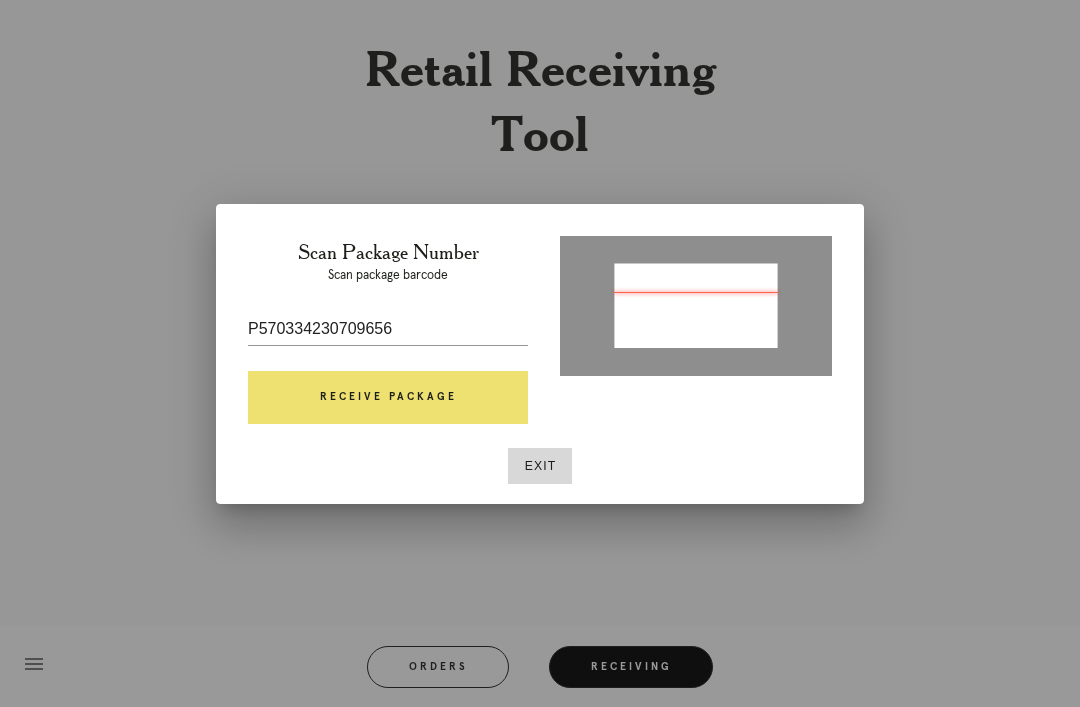 click on "Receive Package" at bounding box center [388, 398] 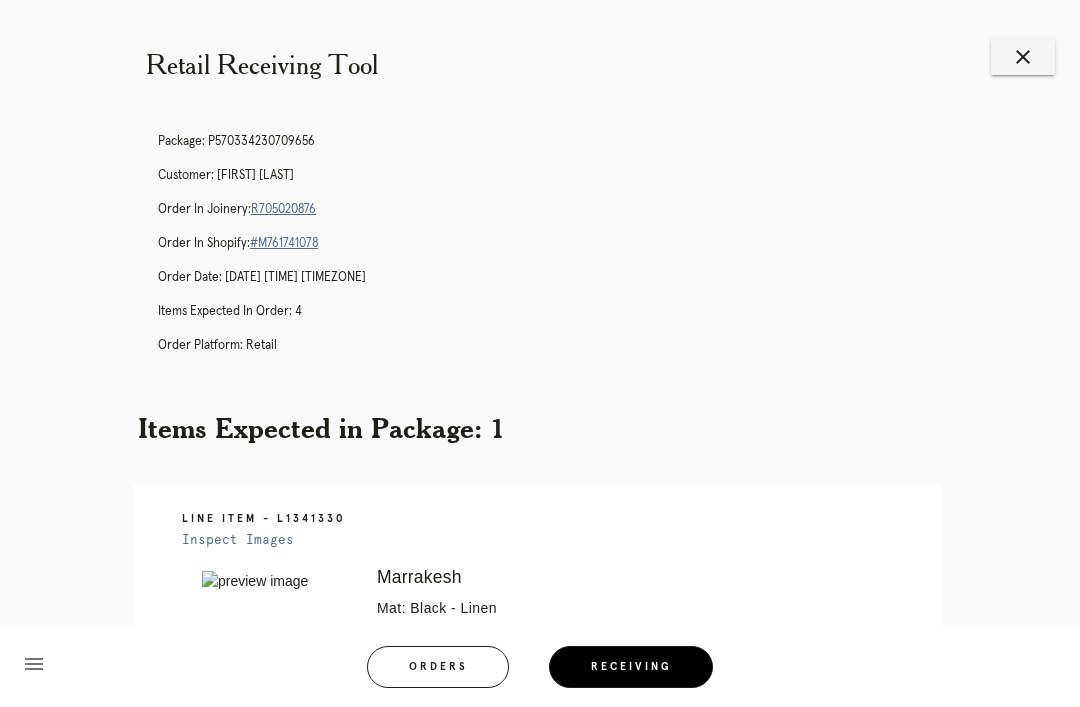 click on "Line Item - L1341330
Inspect Images
Error retreiving frame spec #9784145
[CITY]
Mat: Black - Linen
Mat Width: 1.5
Artwork Size:
24.0
x
18.0
Frame Size:
28.125
x
22.125
Conveyance: shipped
Hanging Hardware: Corner Brackets & Large Sticker" at bounding box center (540, 769) 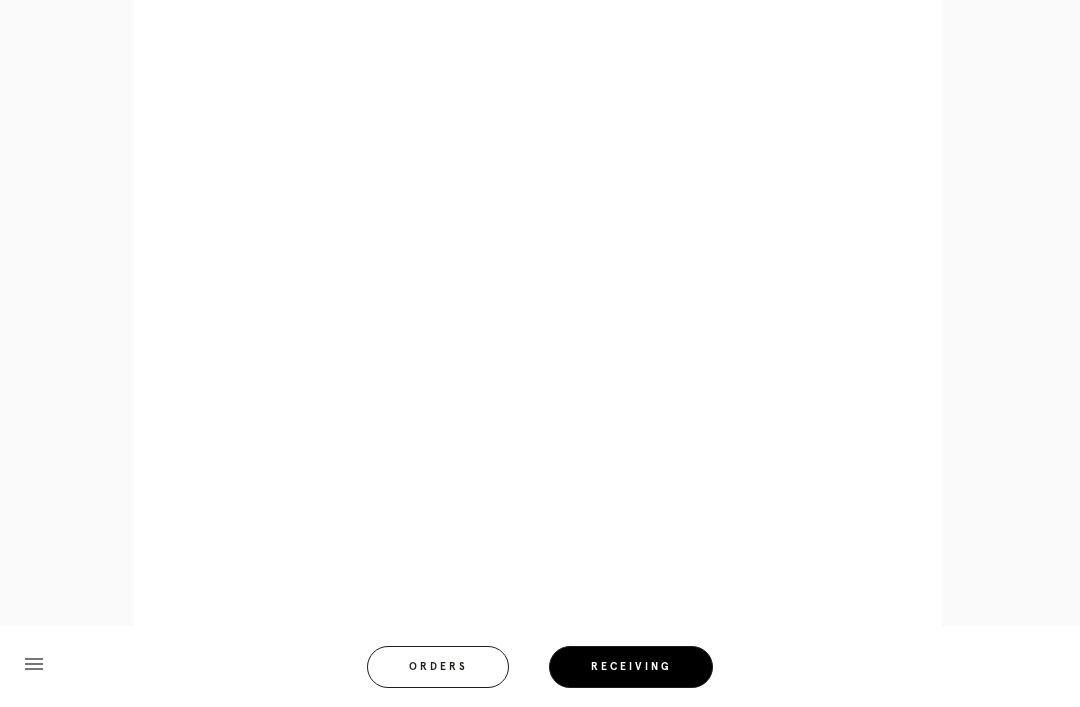 scroll, scrollTop: 794, scrollLeft: 0, axis: vertical 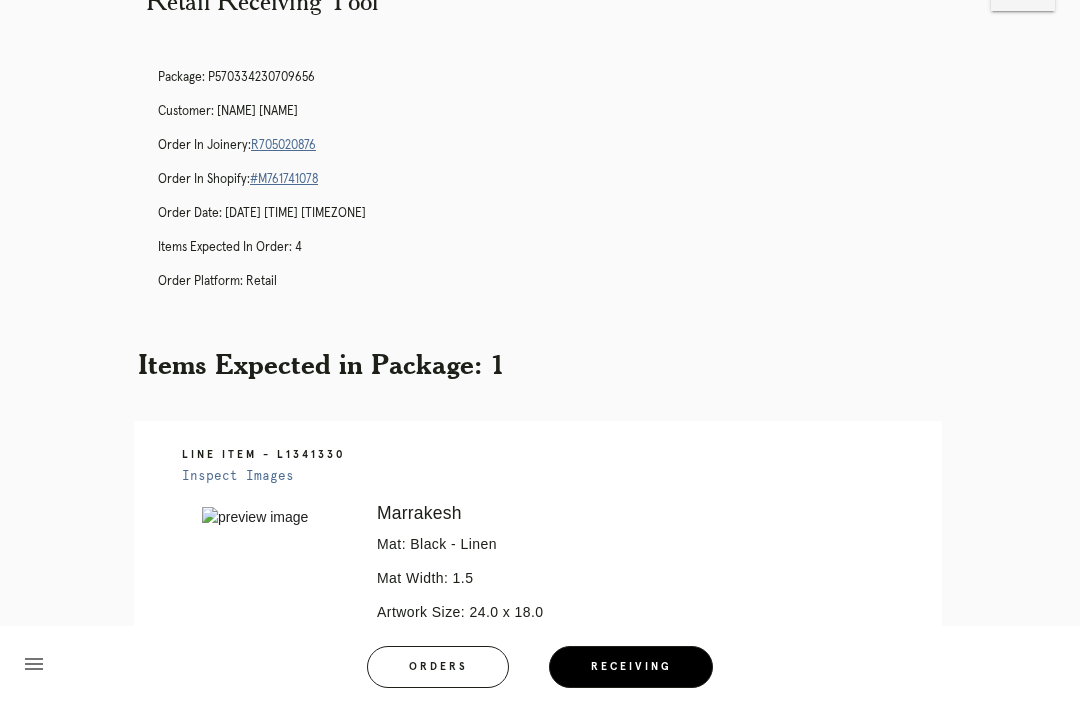 click on "R705020876" at bounding box center [283, 145] 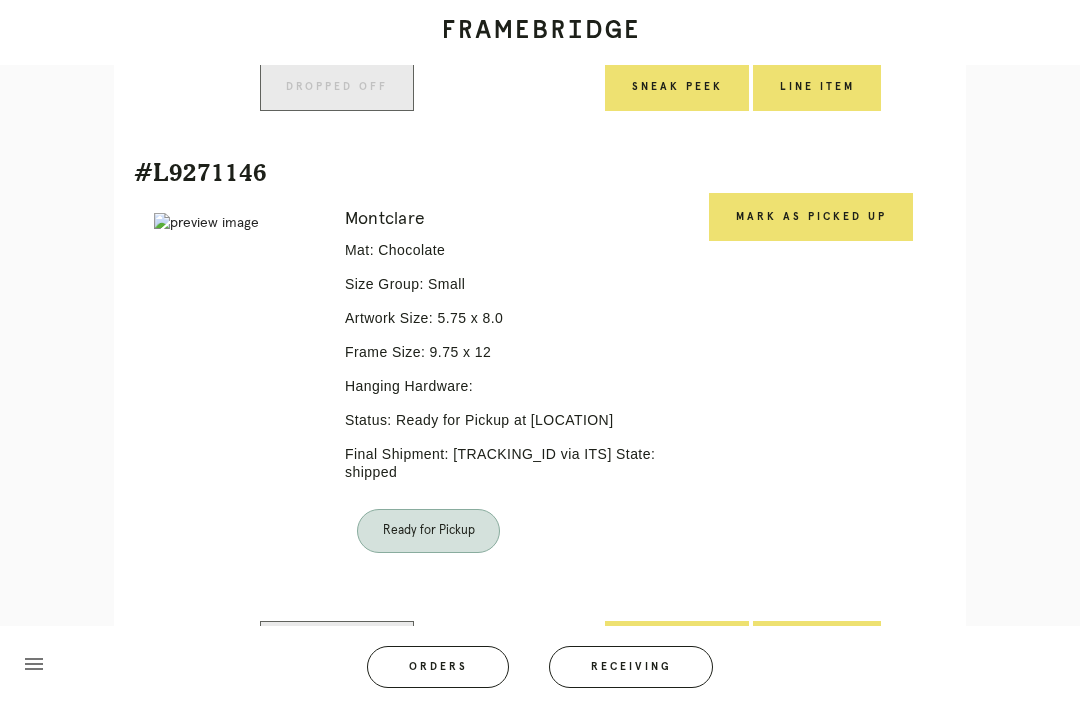 scroll, scrollTop: 1415, scrollLeft: 0, axis: vertical 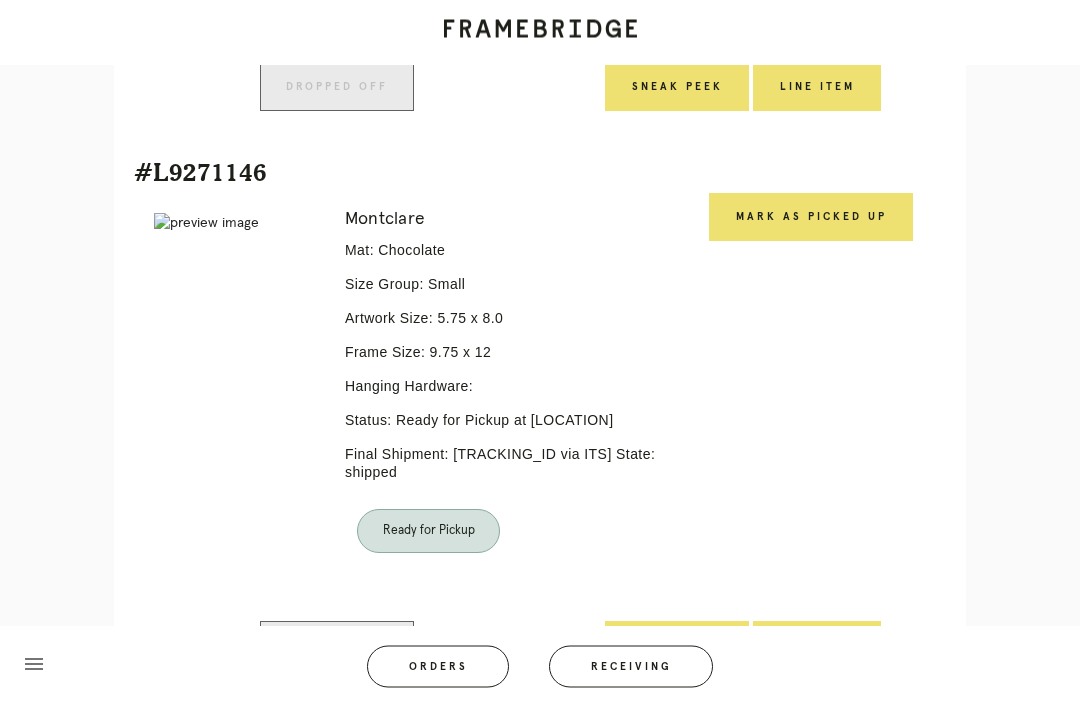 click on "Receiving" at bounding box center (631, 667) 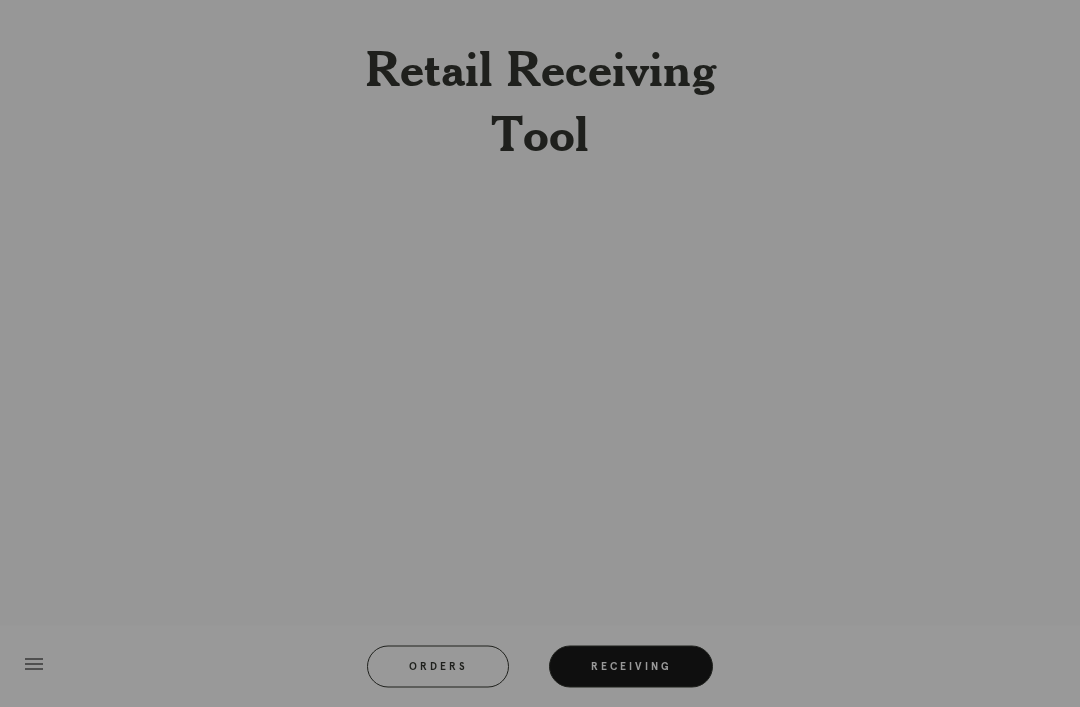 scroll, scrollTop: 0, scrollLeft: 0, axis: both 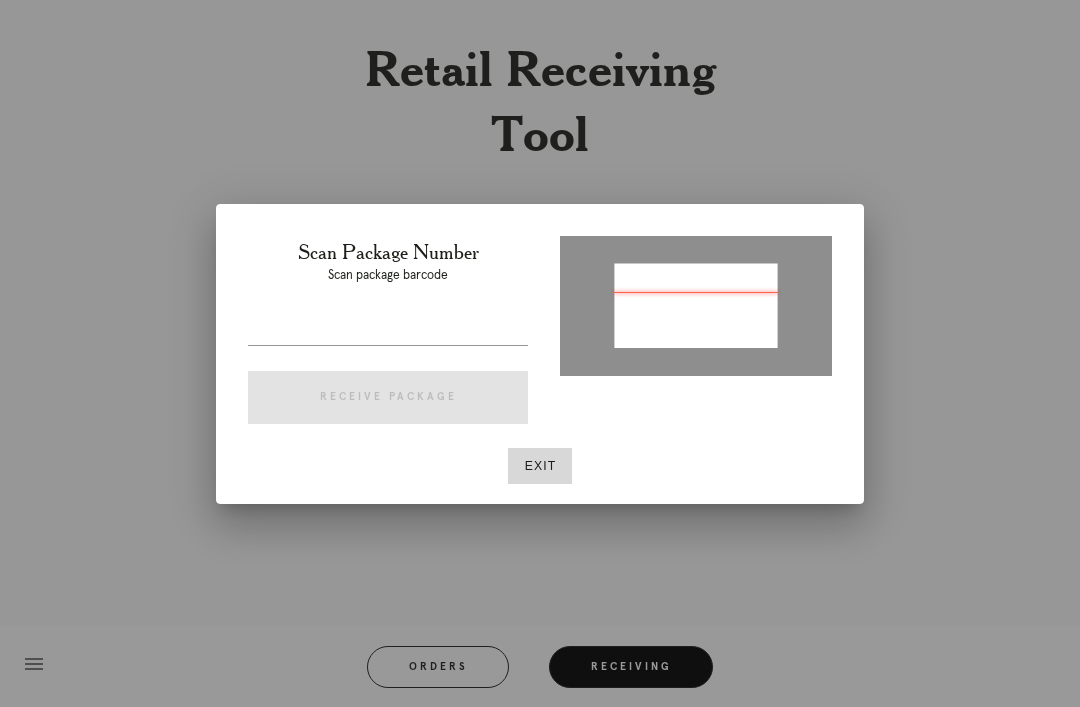 type on "P872243369576725" 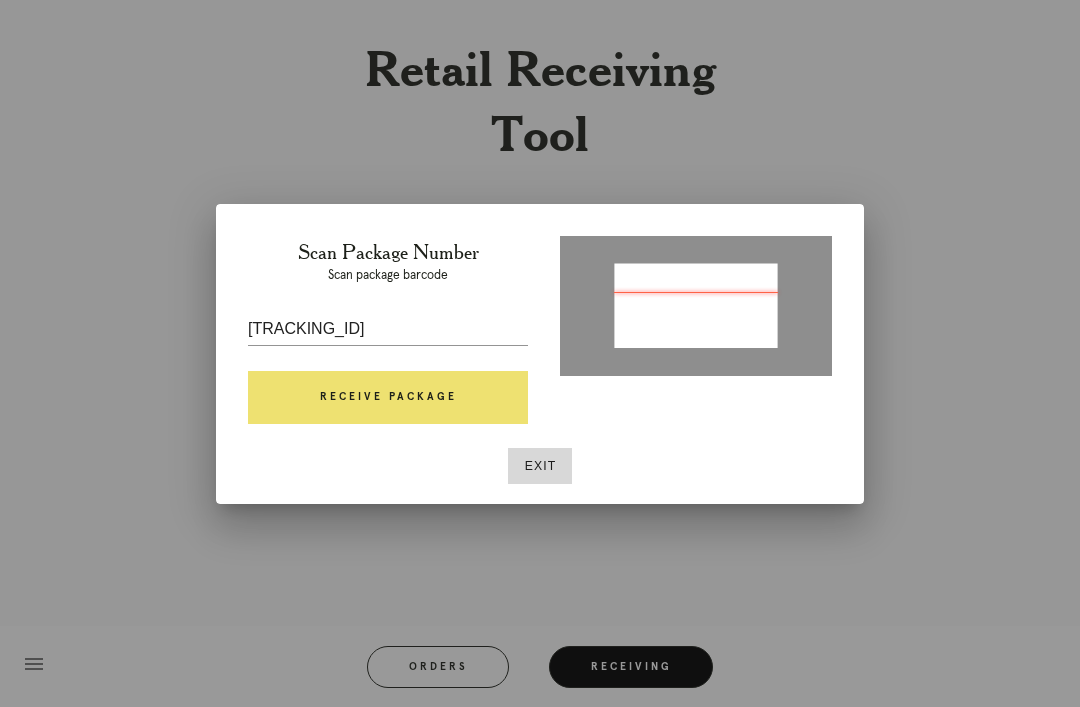 click on "Receive Package" at bounding box center (388, 398) 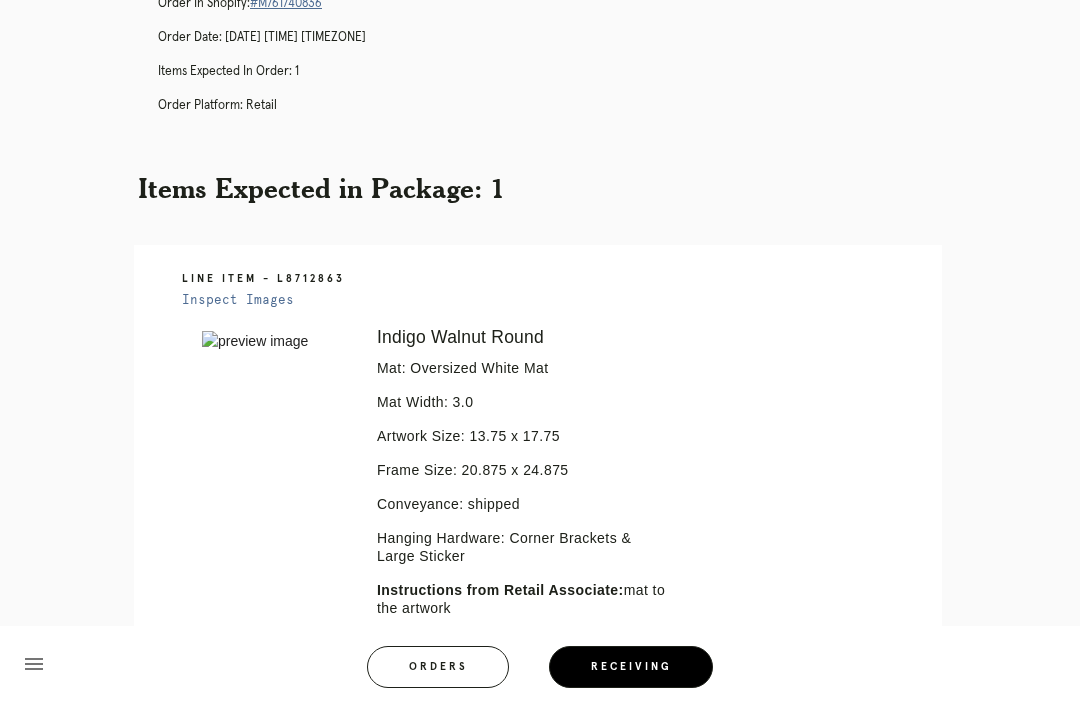scroll, scrollTop: 0, scrollLeft: 0, axis: both 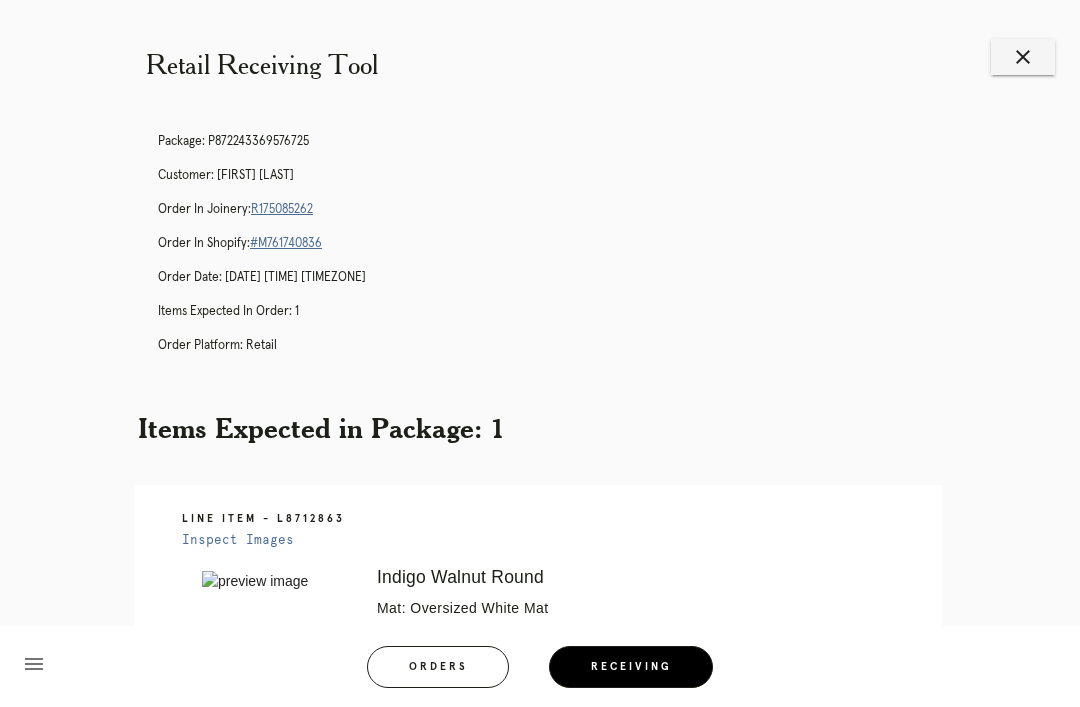 click on "Receiving" at bounding box center [631, 667] 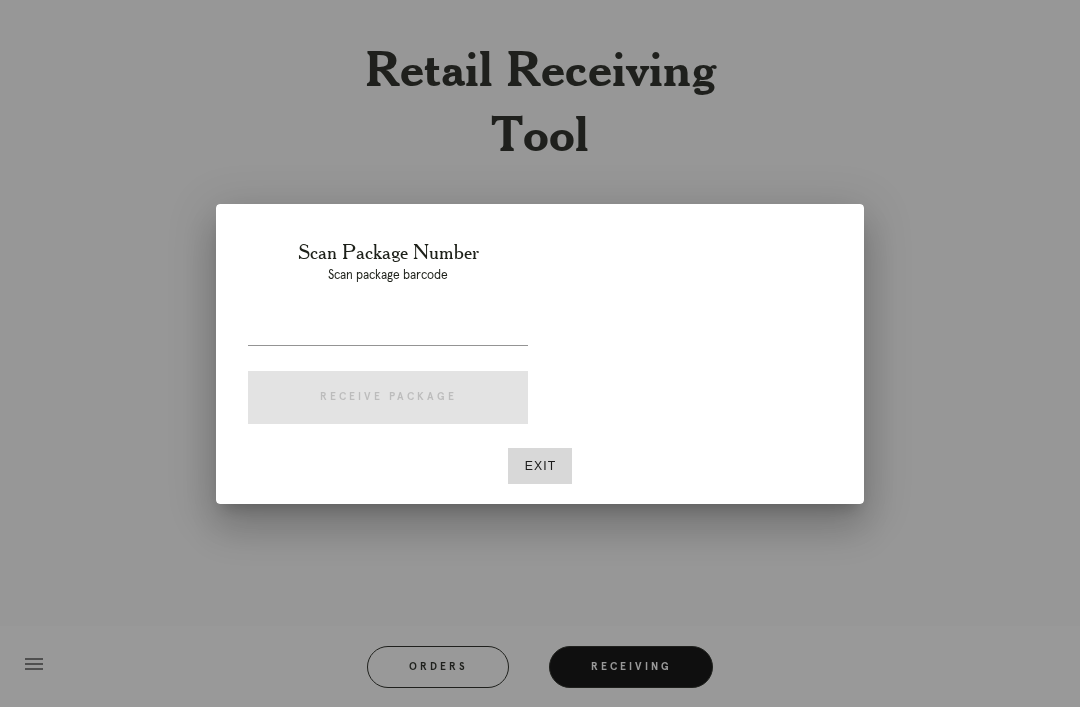scroll, scrollTop: 0, scrollLeft: 0, axis: both 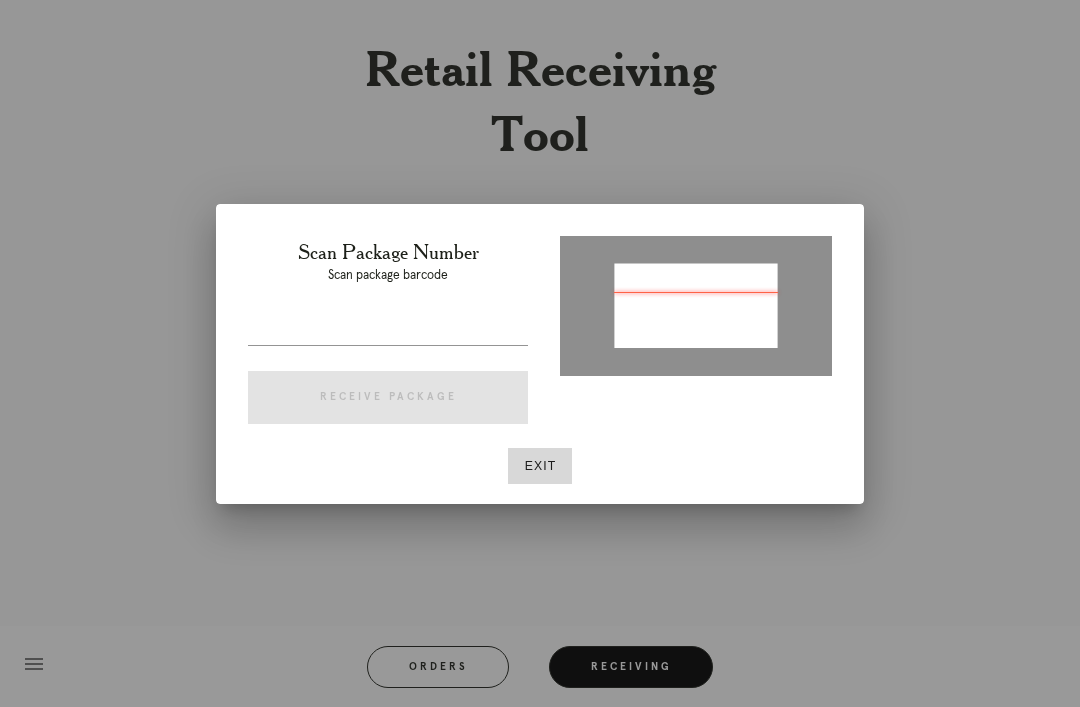 type on "[ORDER_ID]" 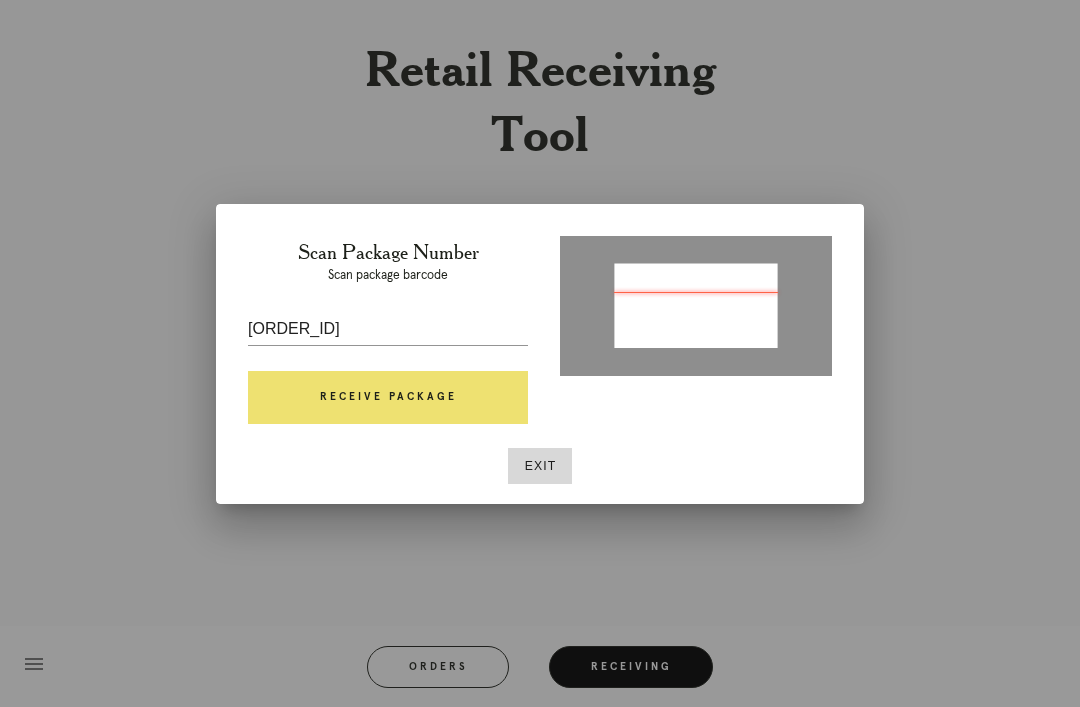 click on "Receive Package" at bounding box center [388, 398] 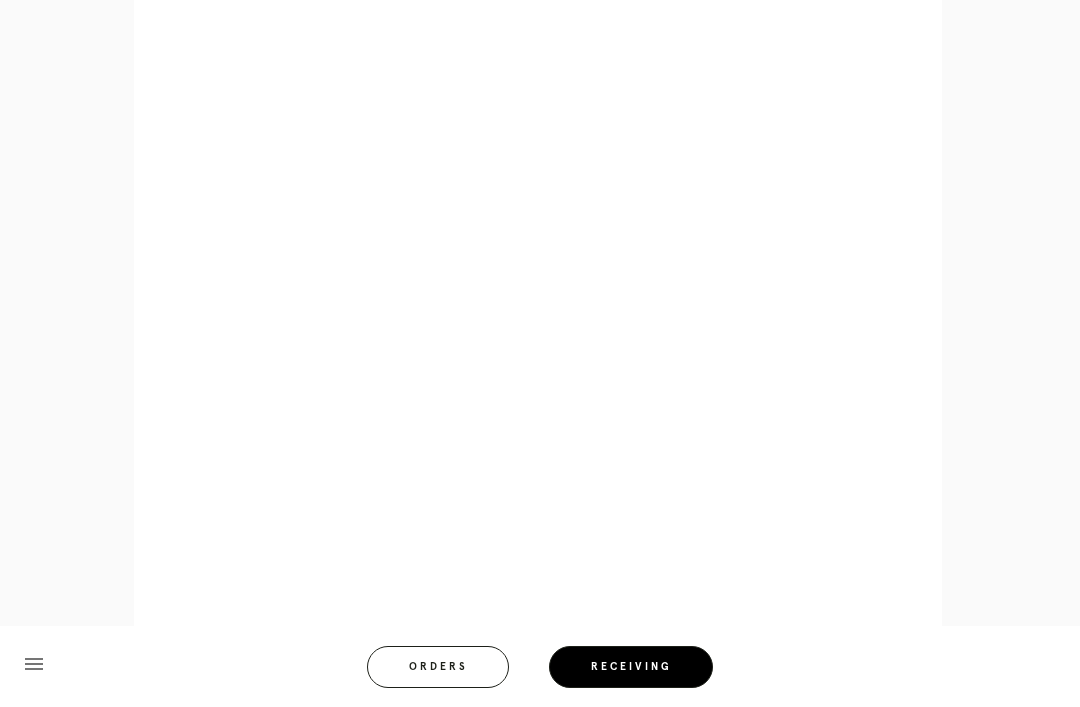 scroll, scrollTop: 858, scrollLeft: 0, axis: vertical 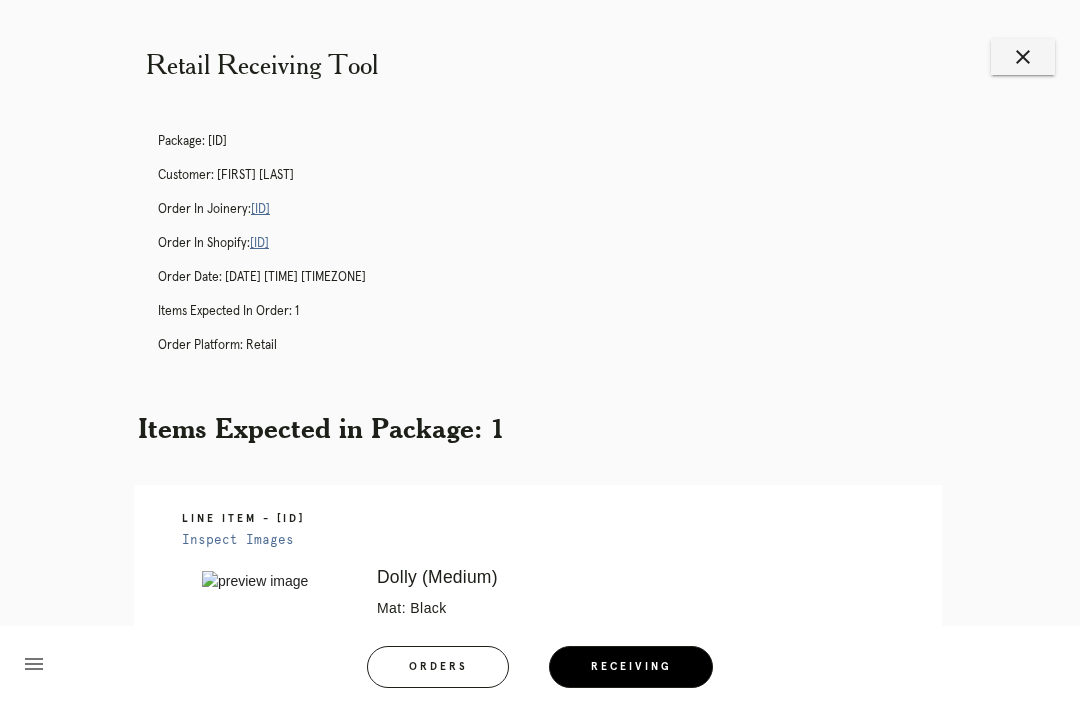 click on "close" at bounding box center [1023, 57] 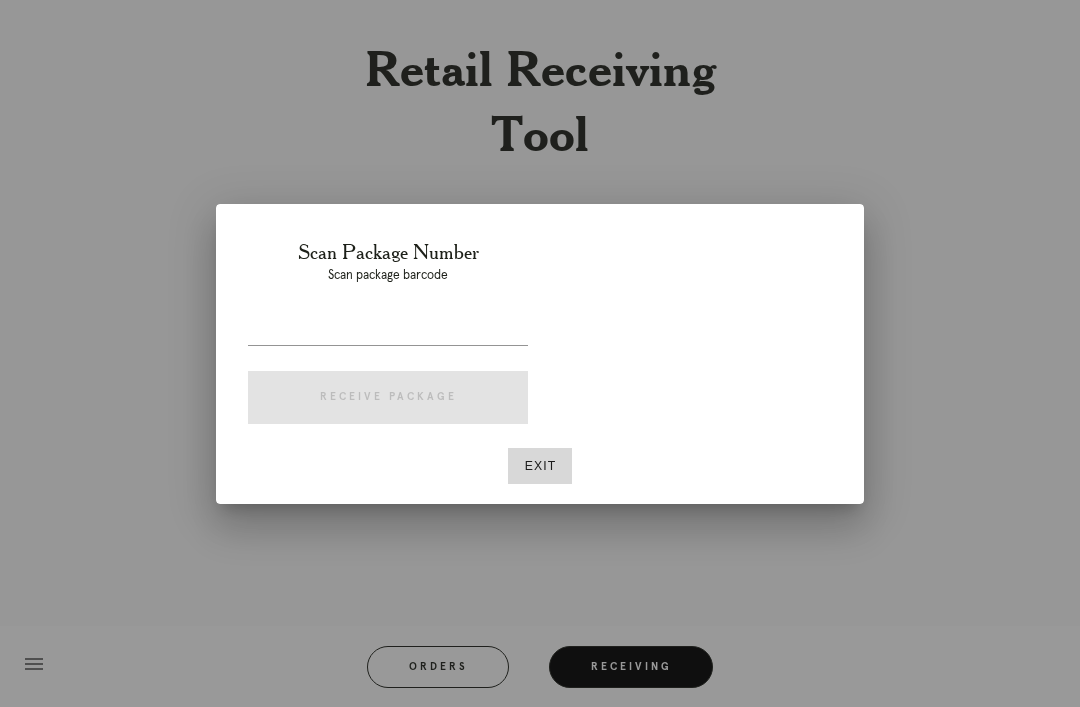 scroll, scrollTop: 0, scrollLeft: 0, axis: both 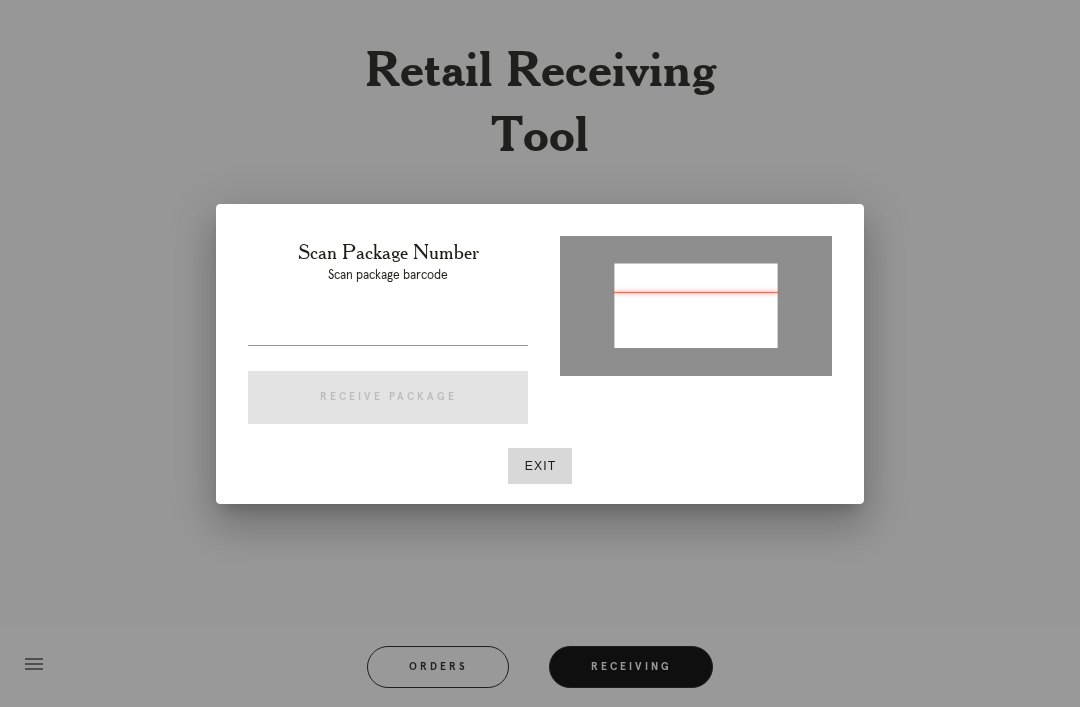 type on "[ID]" 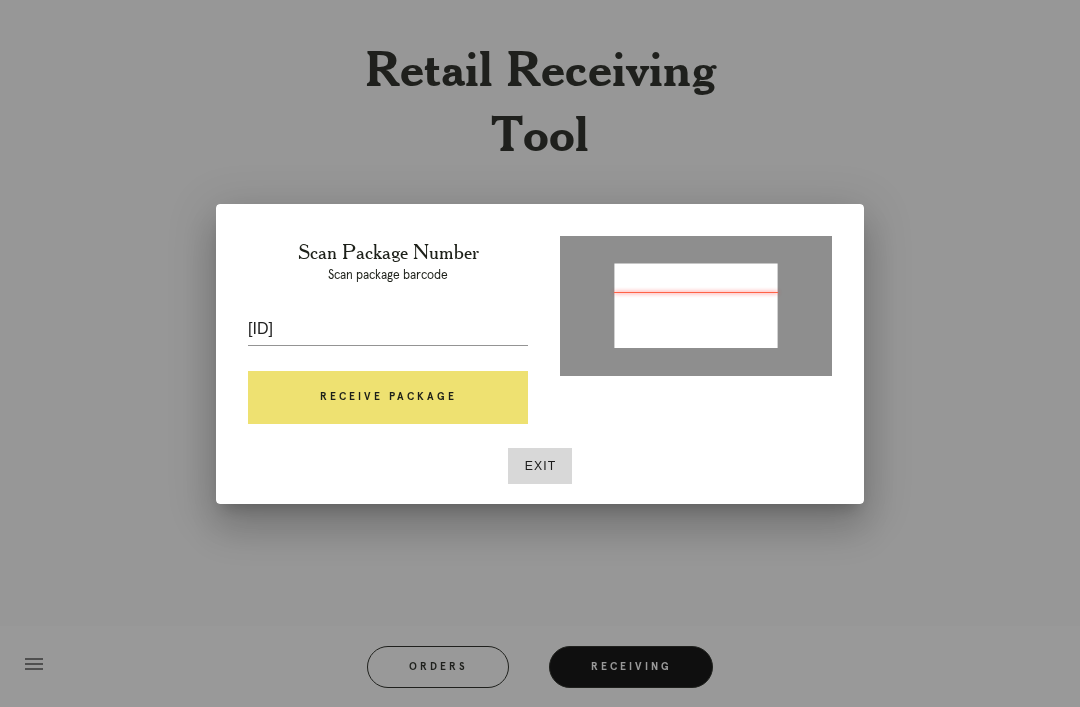 click on "Receive Package" at bounding box center [388, 398] 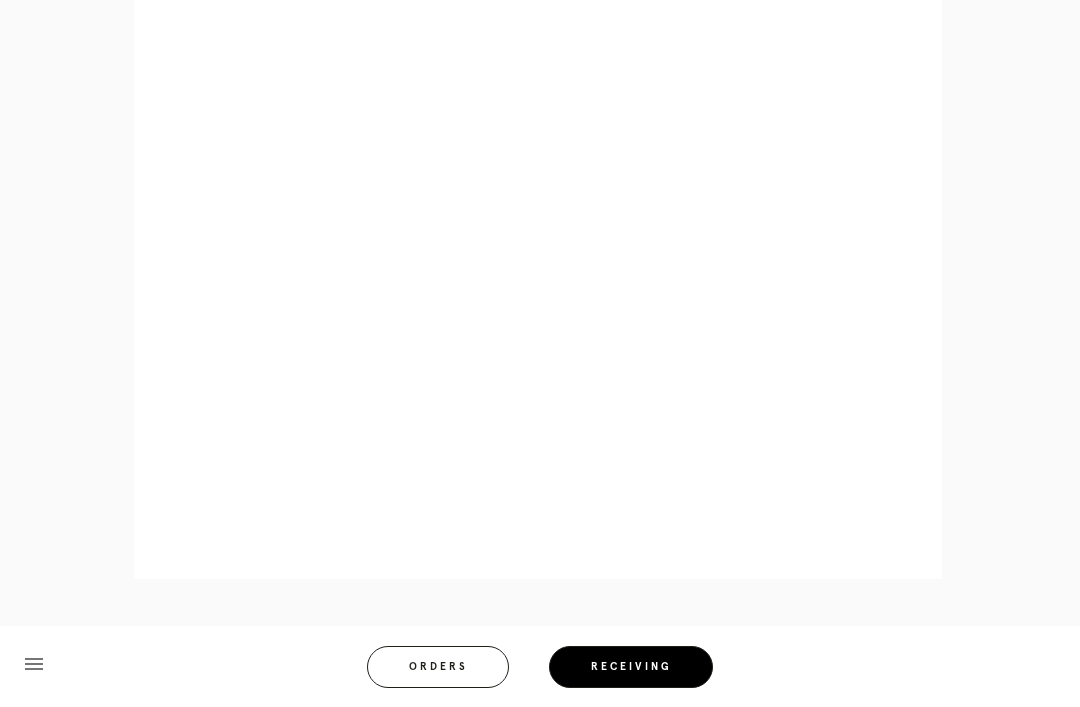 scroll, scrollTop: 858, scrollLeft: 0, axis: vertical 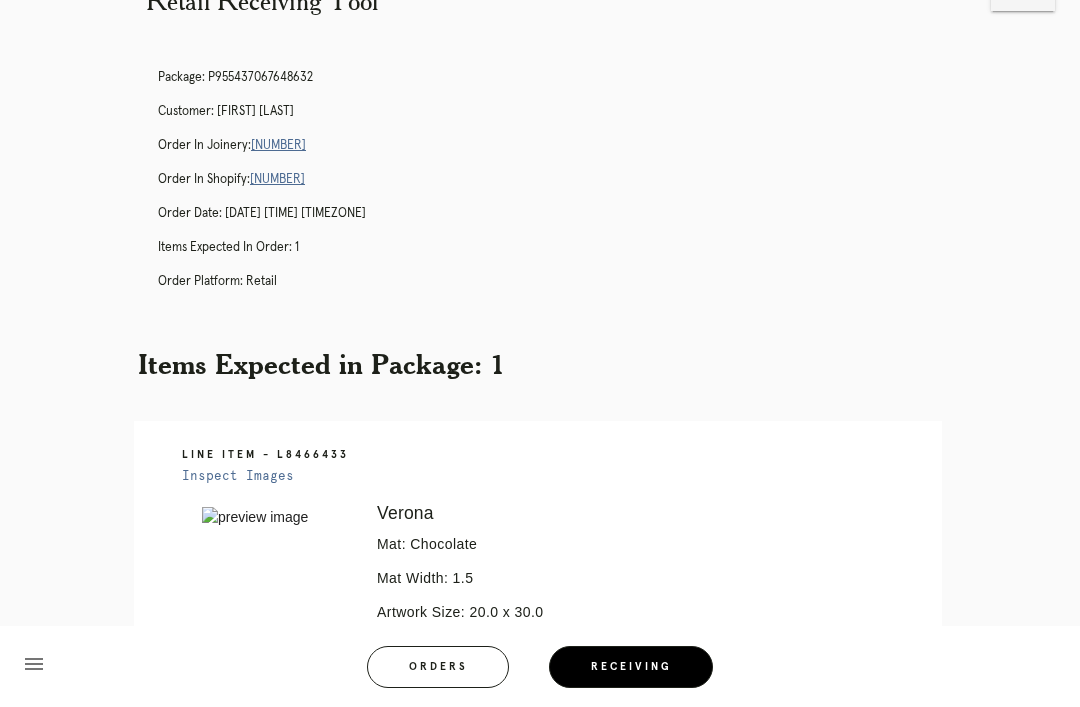 click on "Receiving" at bounding box center [631, 667] 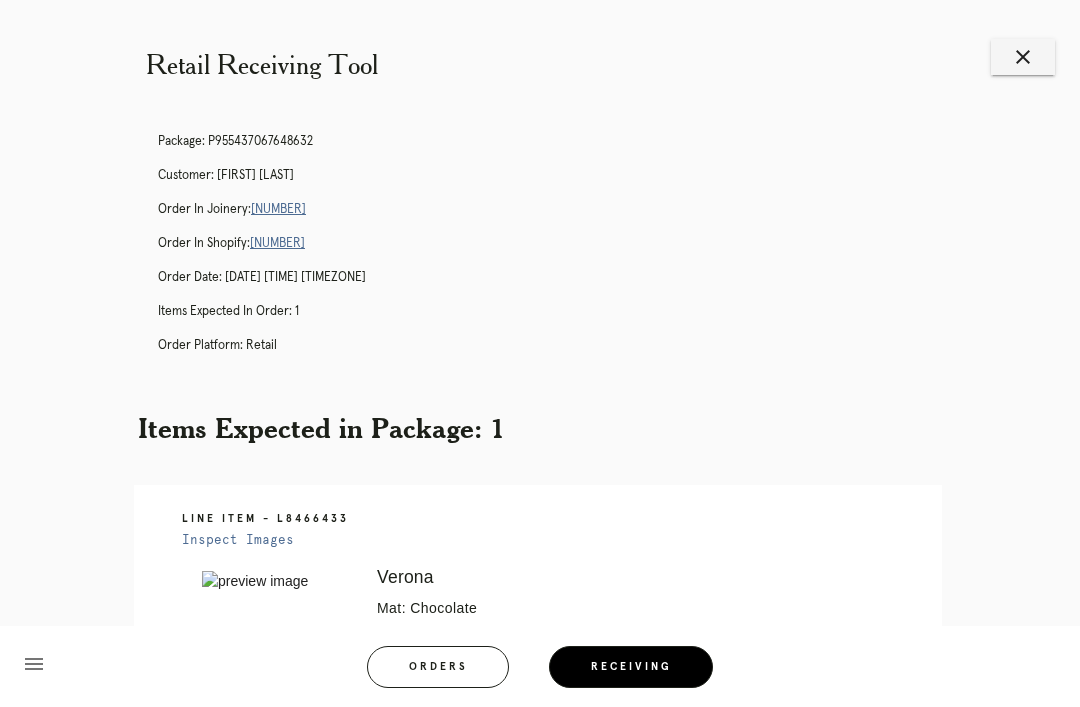 click on "close" at bounding box center (1023, 57) 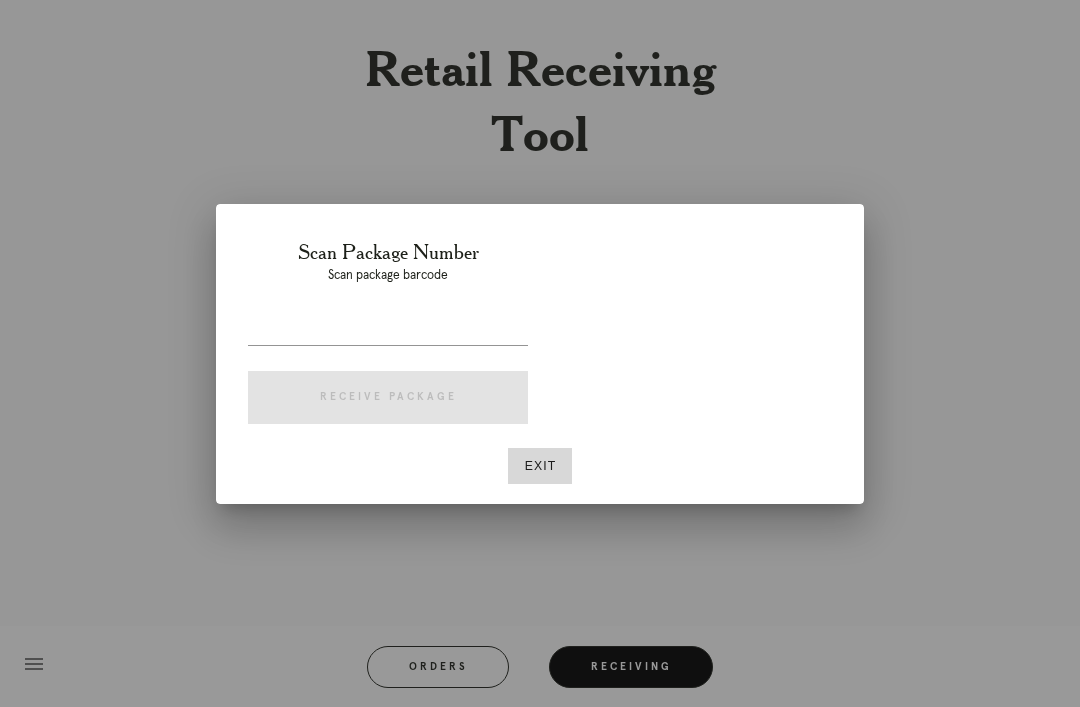scroll, scrollTop: 0, scrollLeft: 0, axis: both 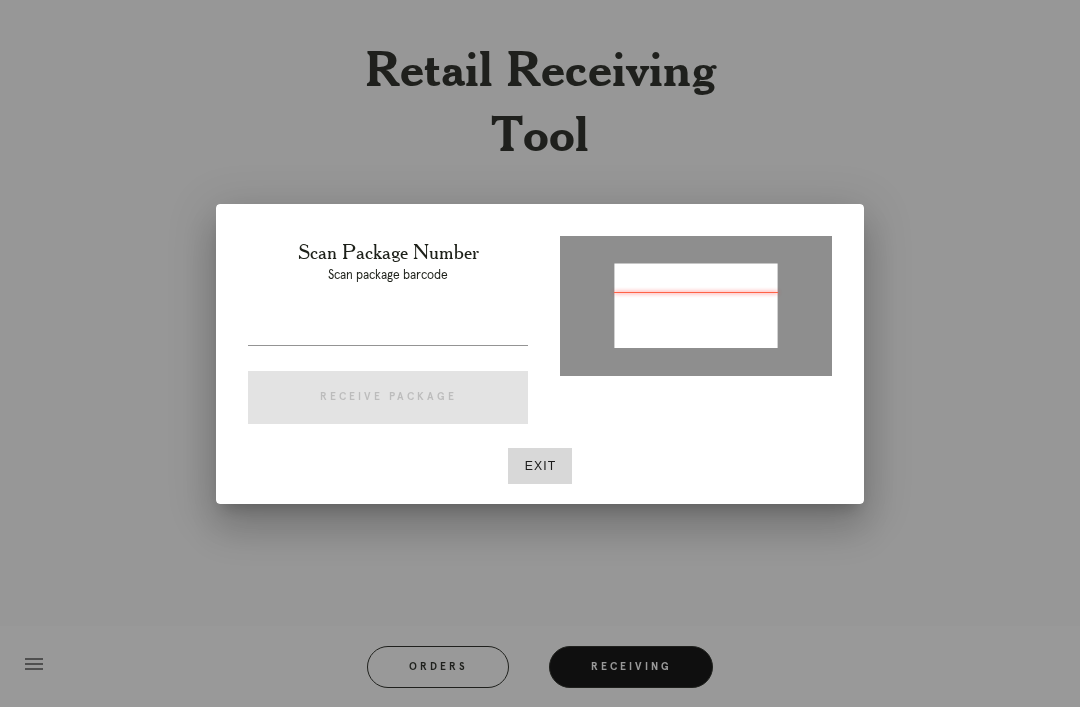 type on "P872205626660311" 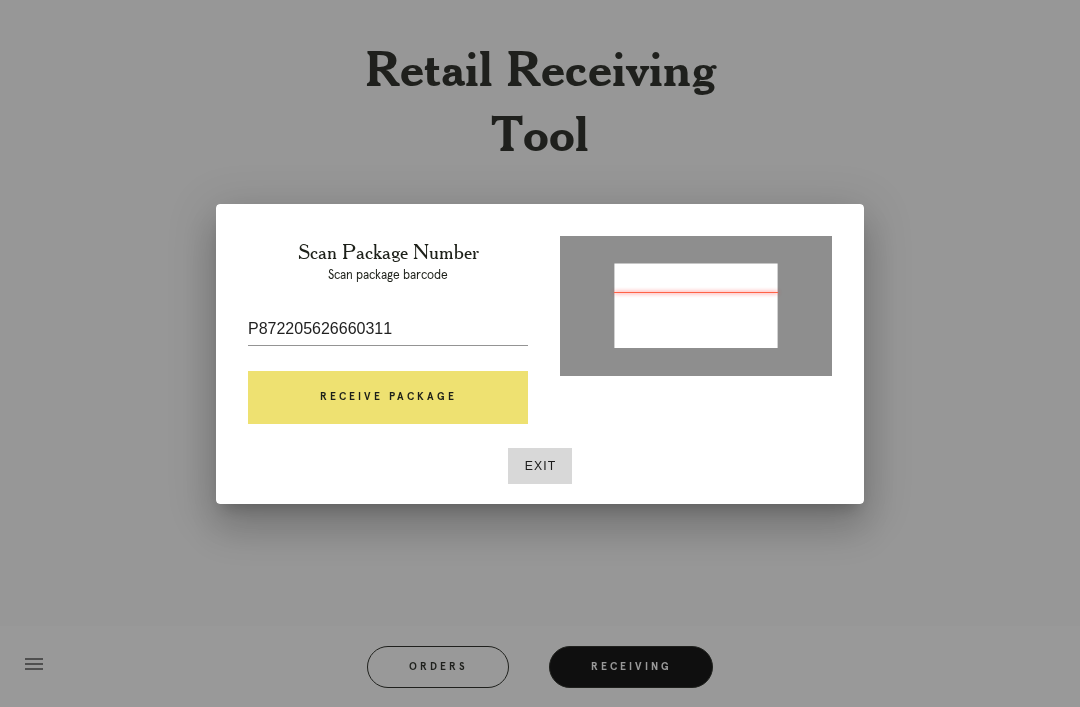 click on "Receive Package" at bounding box center (388, 398) 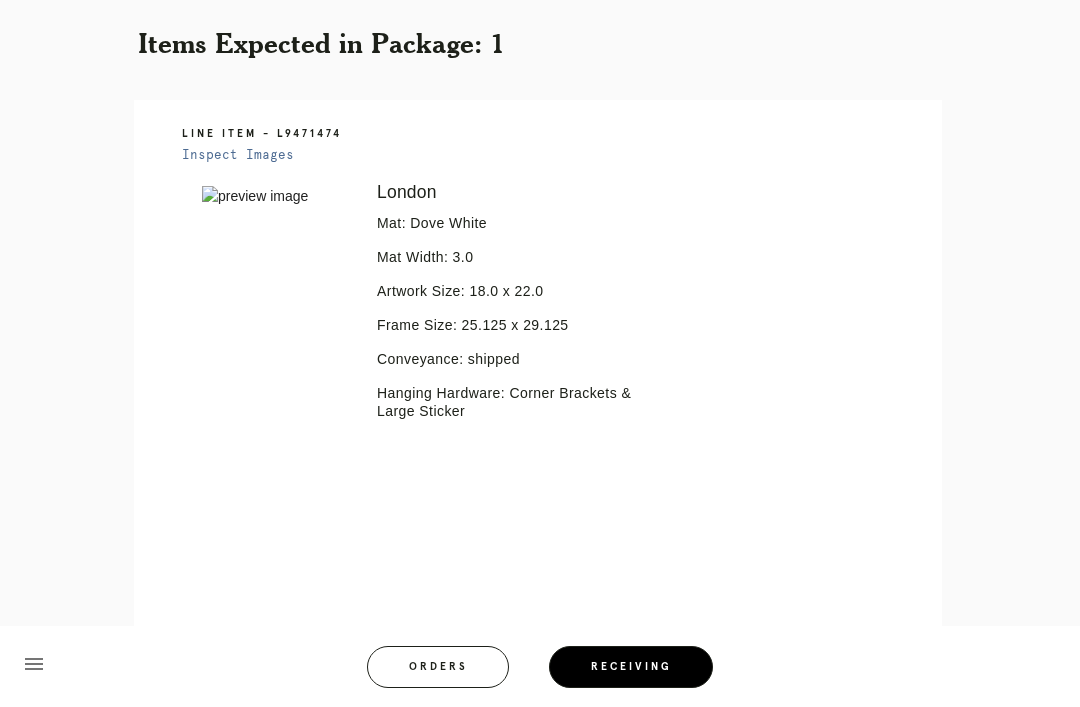 scroll, scrollTop: 382, scrollLeft: 0, axis: vertical 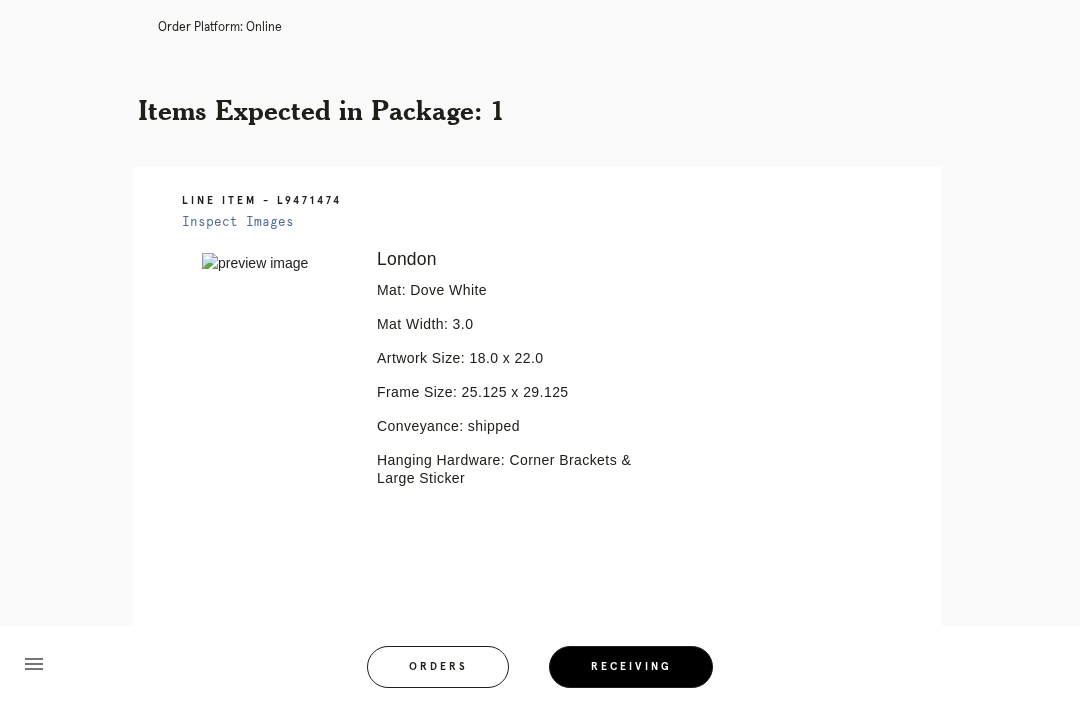 click on "Error retreiving frame spec #9735625
London
Mat: Dove White
Mat Width: 3.0
Artwork Size:
18.0
x
22.0
Frame Size:
25.125
x
29.125
Conveyance: shipped
Hanging Hardware: Corner Brackets & Large Sticker" at bounding box center (556, 770) 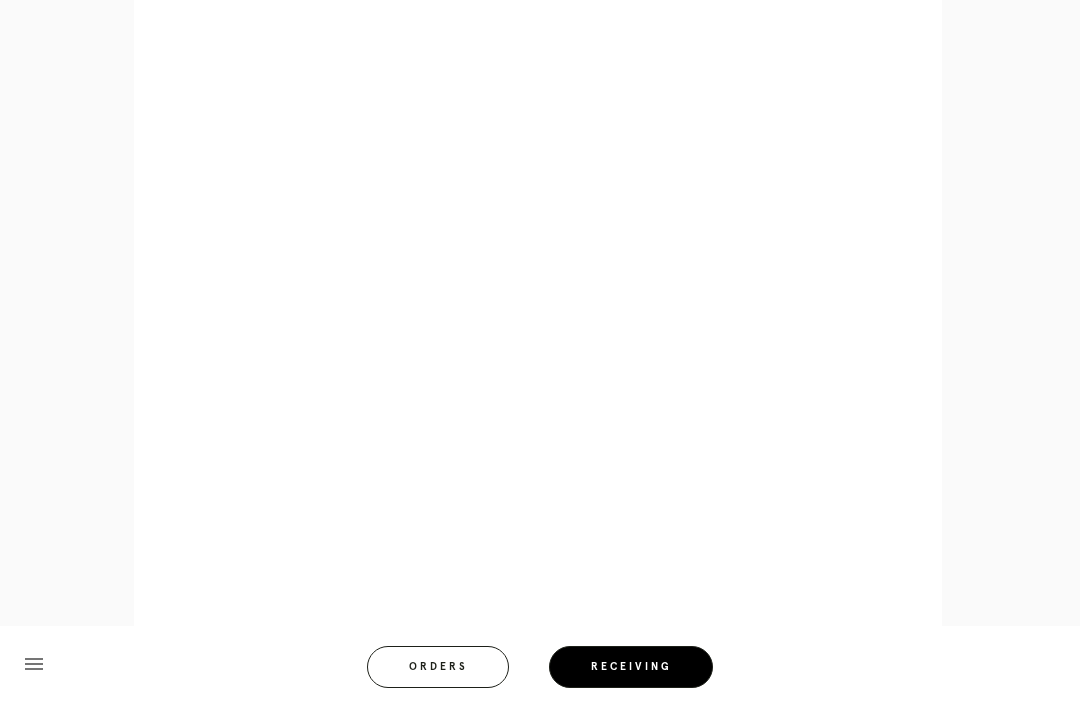 scroll, scrollTop: 858, scrollLeft: 0, axis: vertical 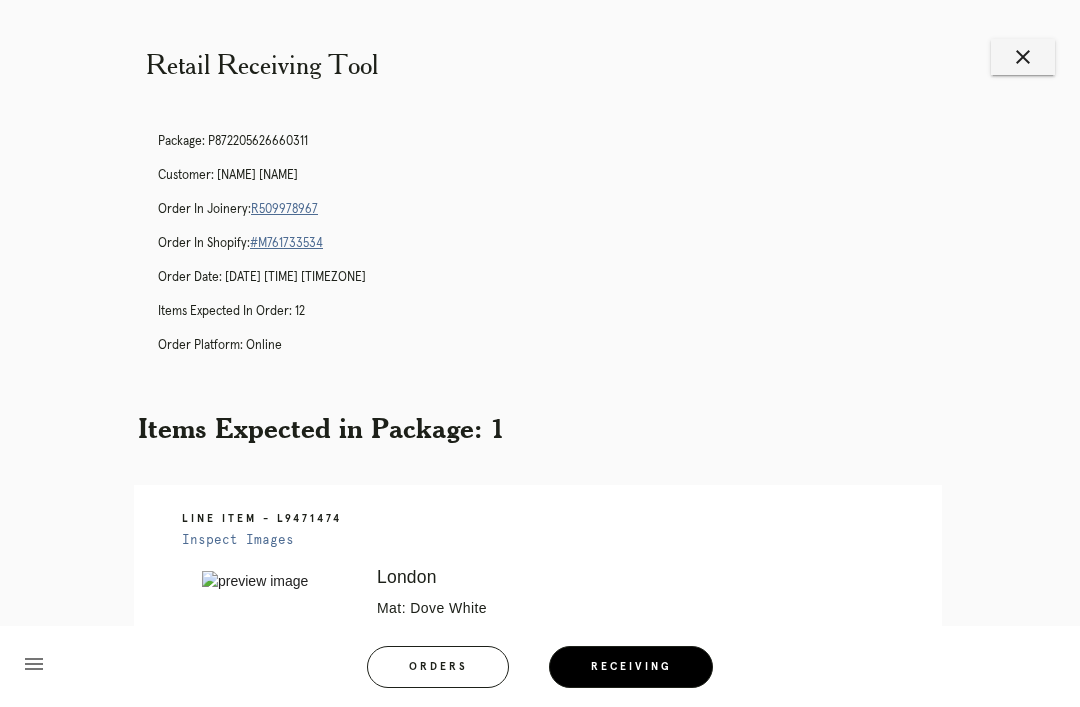 click on "R509978967" at bounding box center (284, 209) 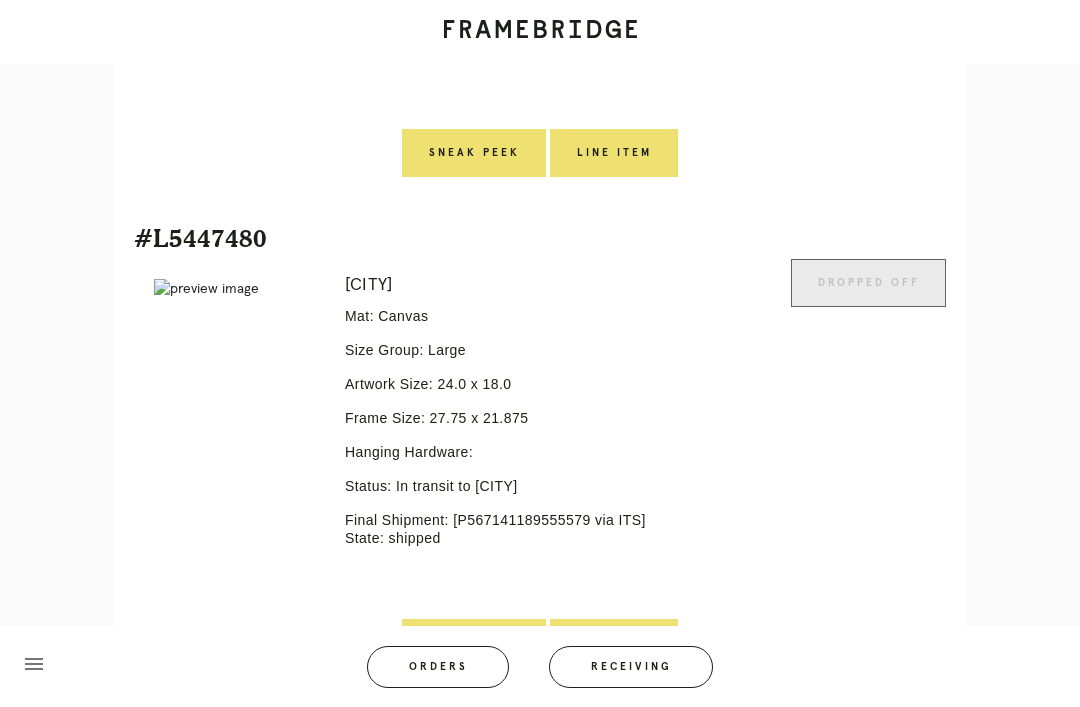 scroll, scrollTop: 5376, scrollLeft: 0, axis: vertical 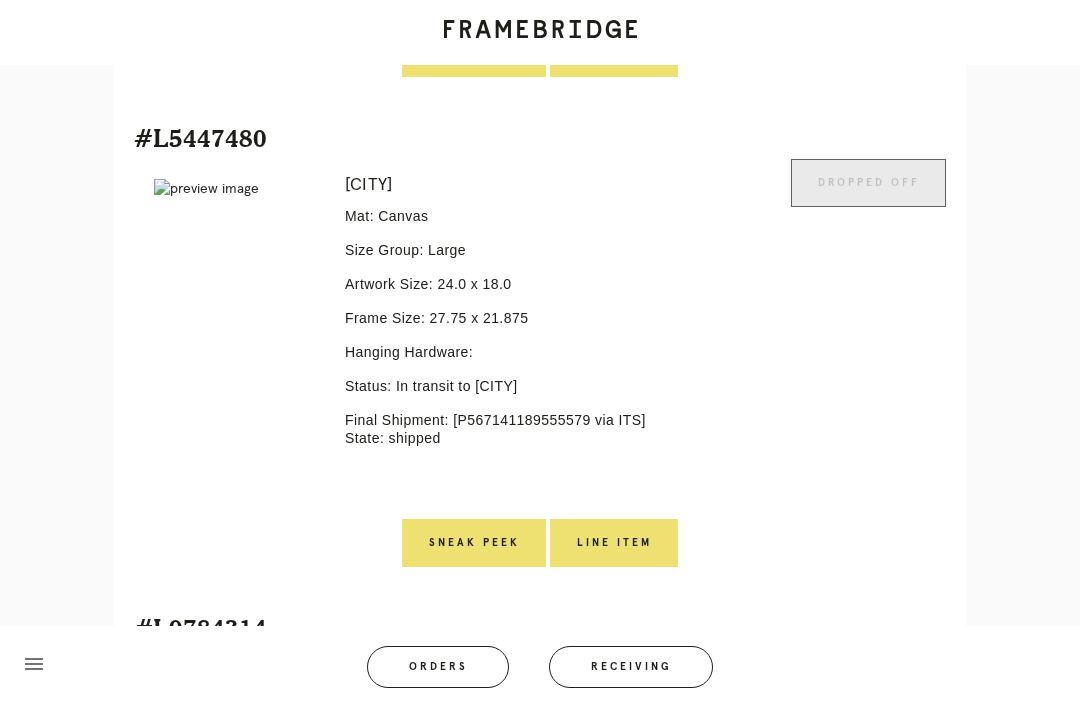 click on "Receiving" at bounding box center (631, 667) 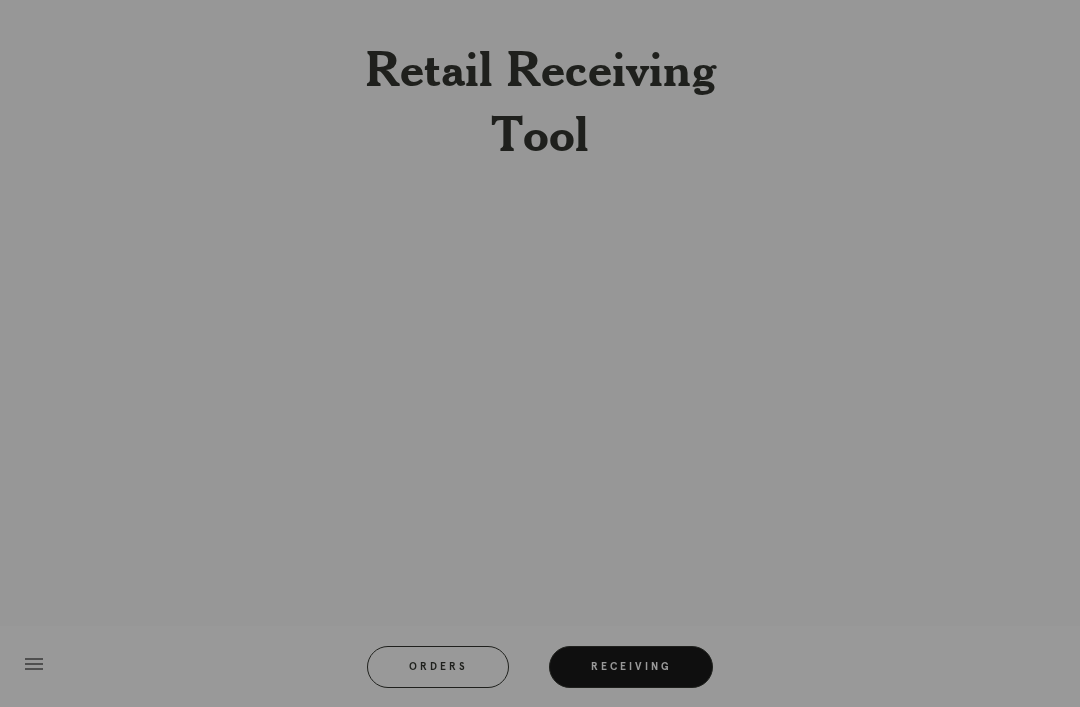 scroll, scrollTop: 0, scrollLeft: 0, axis: both 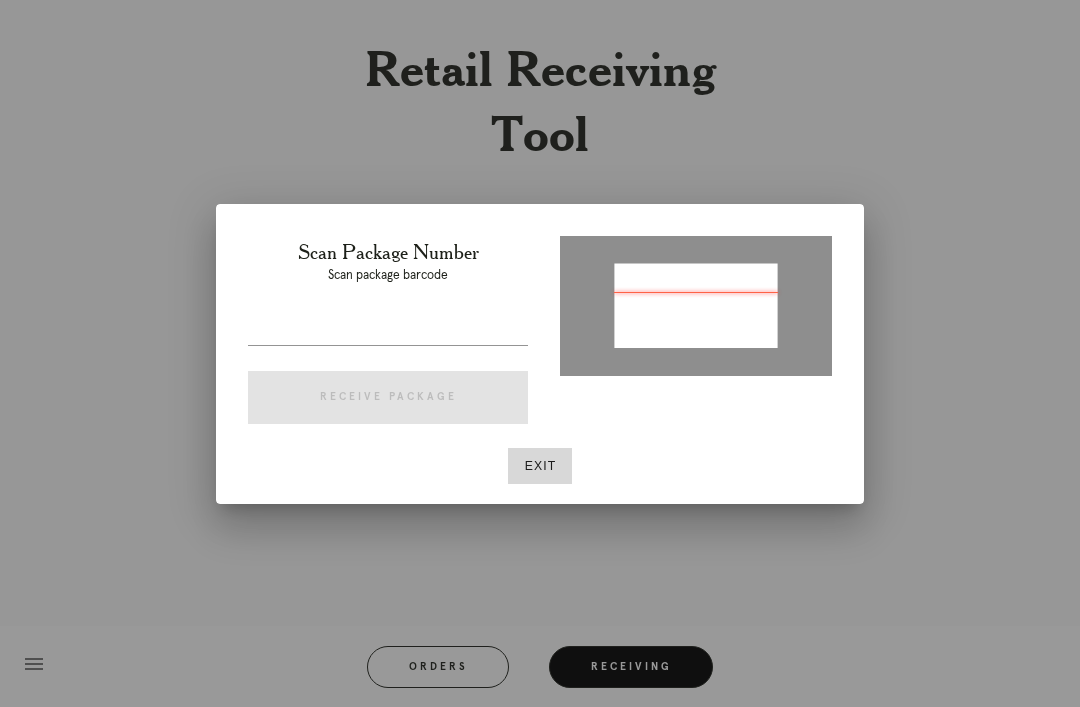 type on "P569342866176431" 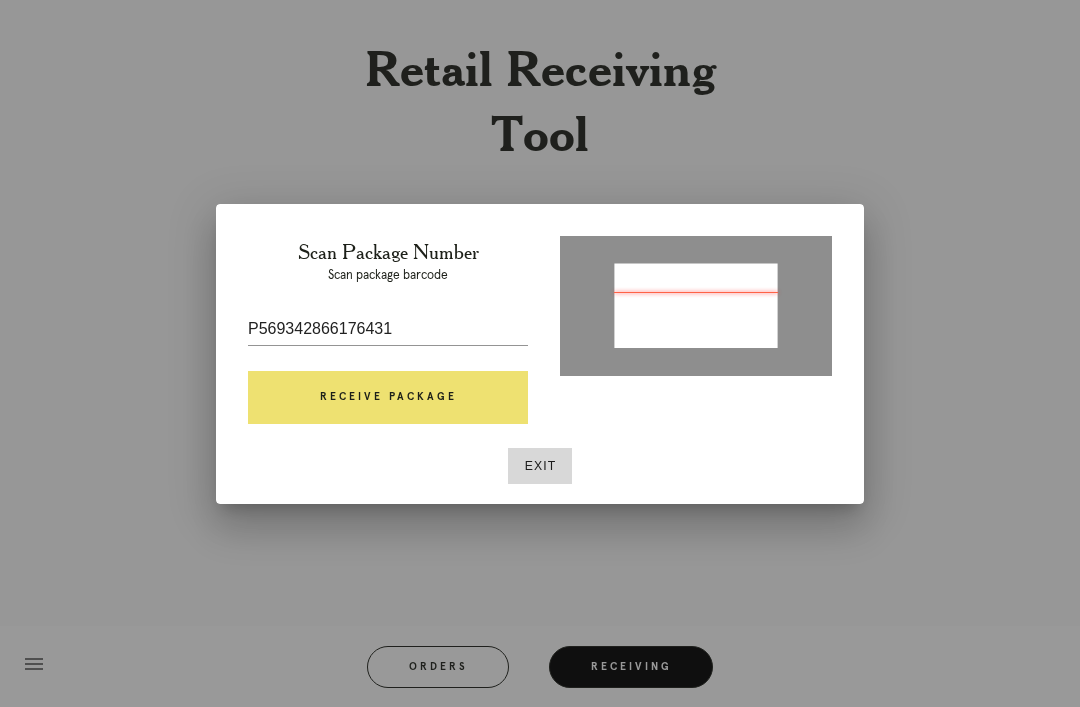 click on "Receive Package" at bounding box center (388, 398) 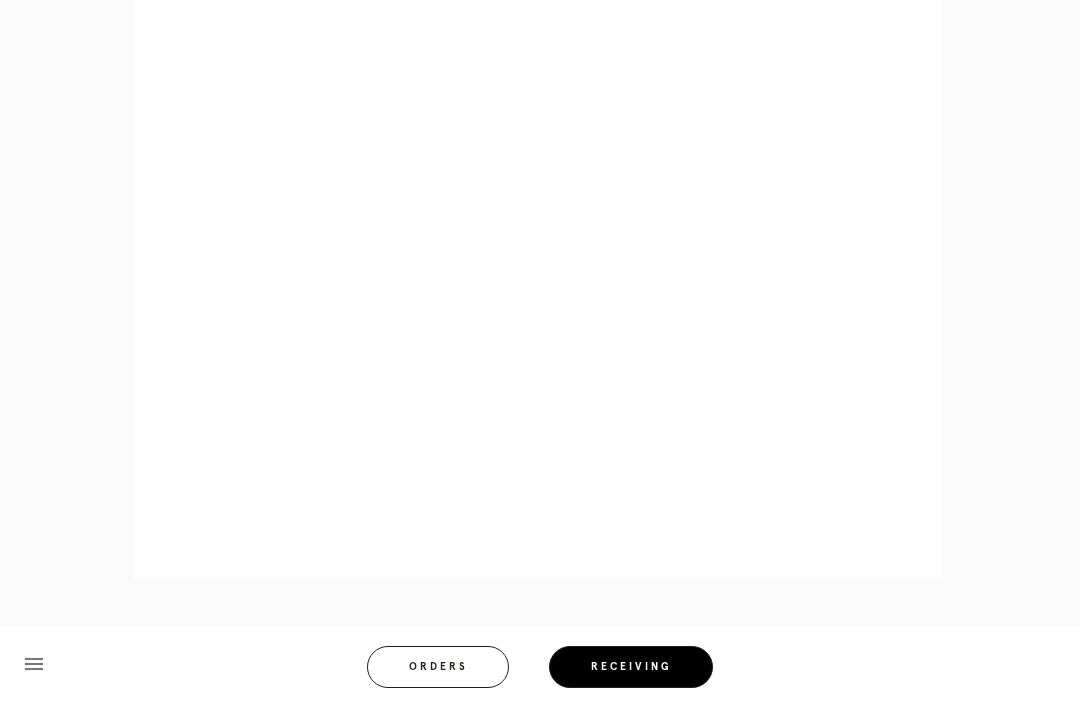 scroll, scrollTop: 858, scrollLeft: 0, axis: vertical 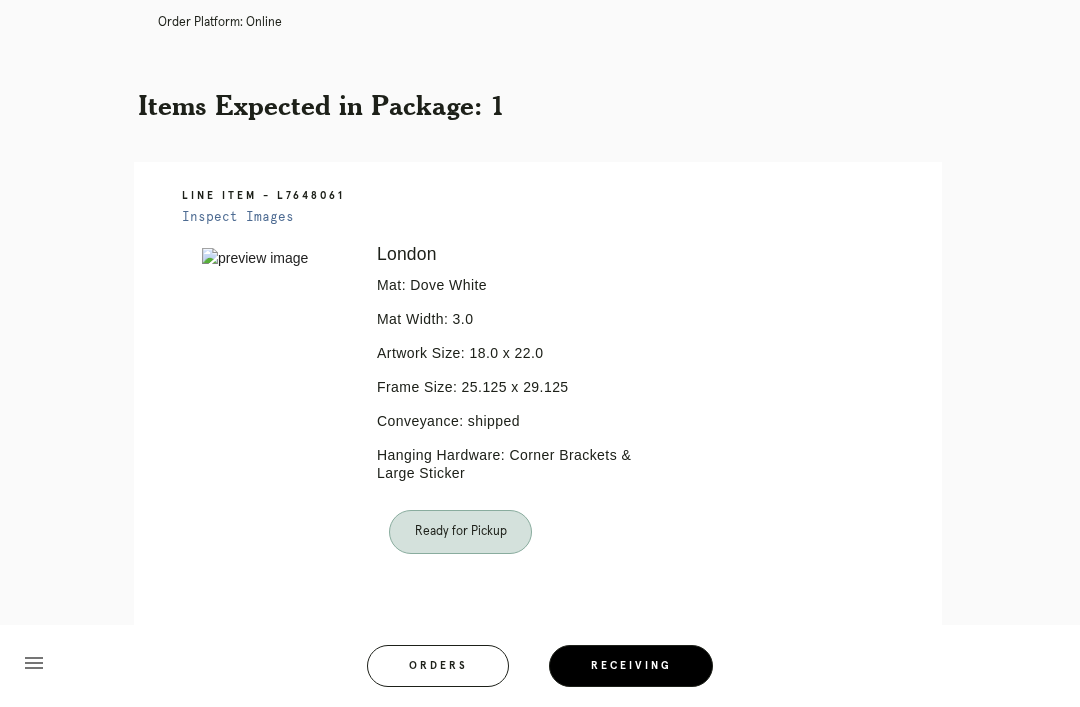 click on "Receiving" at bounding box center (631, 667) 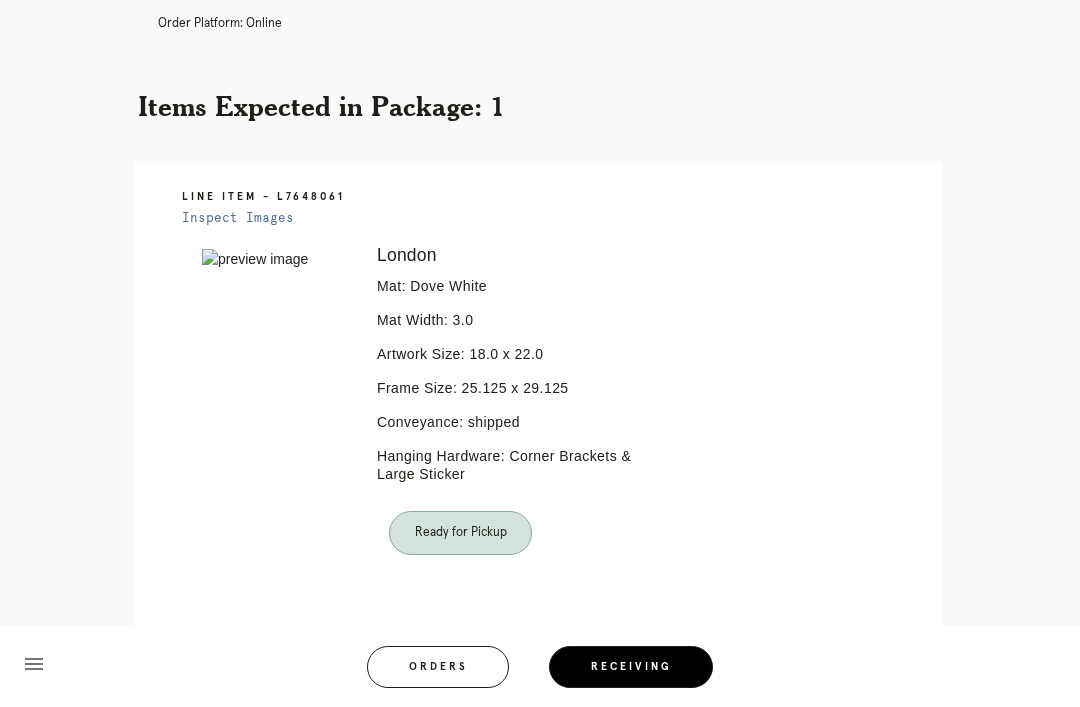 click on "menu
Orders
Receiving
Logged in as:   caroline.bowers@framebridge.com   Southport
Logout" at bounding box center (540, 673) 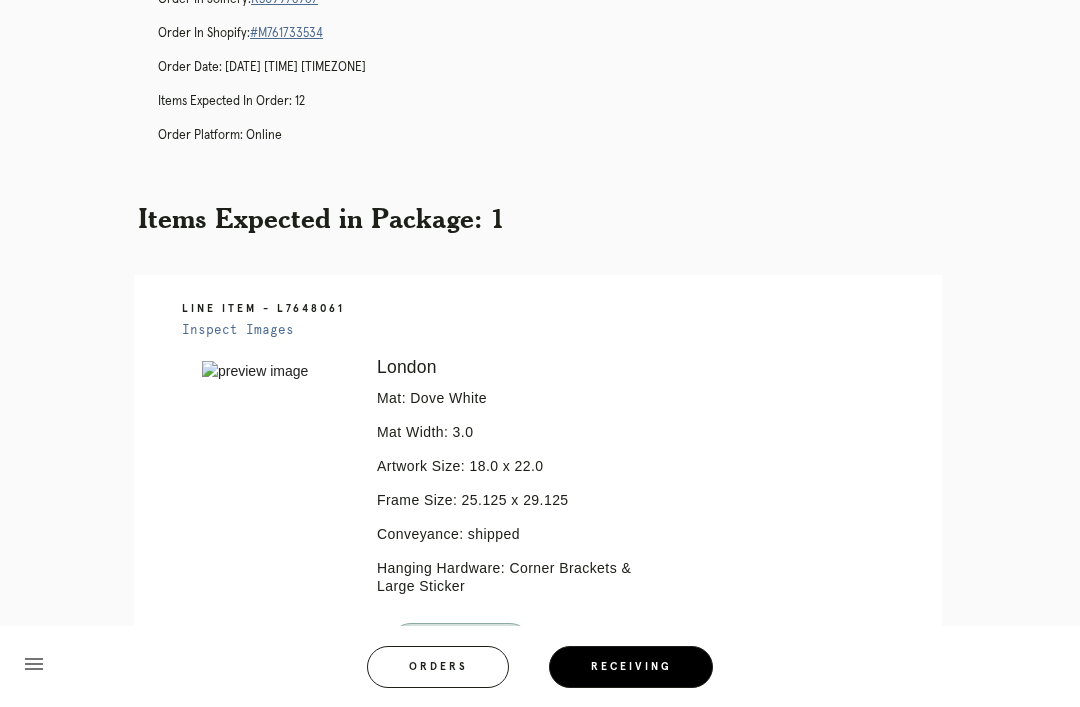 scroll, scrollTop: 0, scrollLeft: 0, axis: both 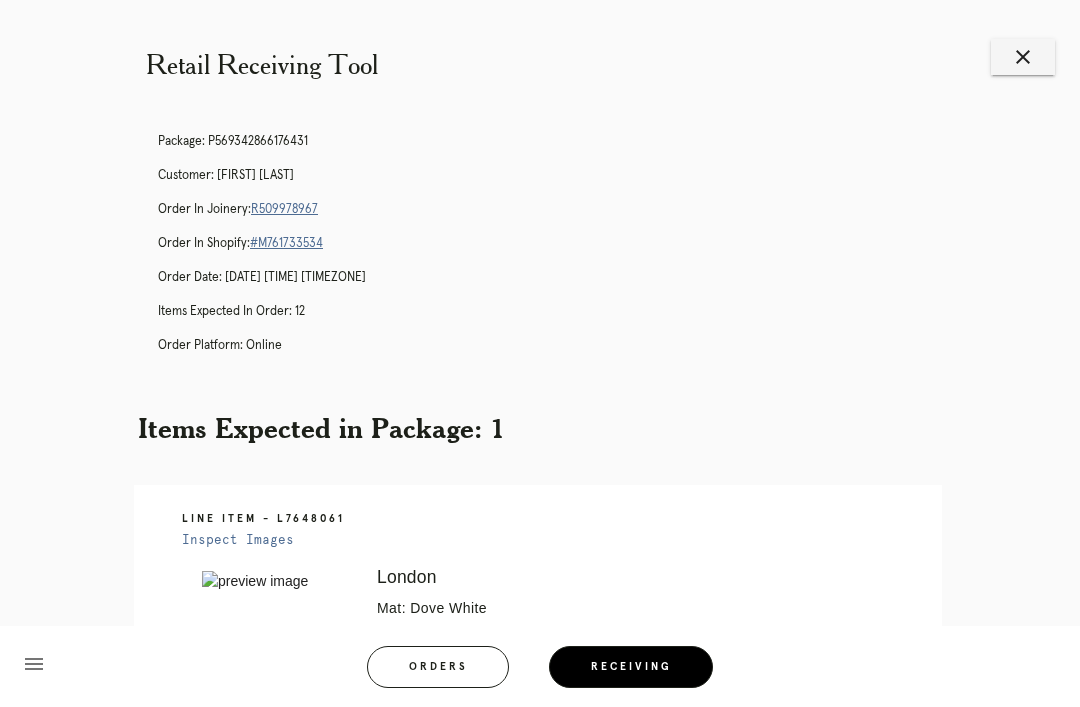 click on "close" at bounding box center [1023, 57] 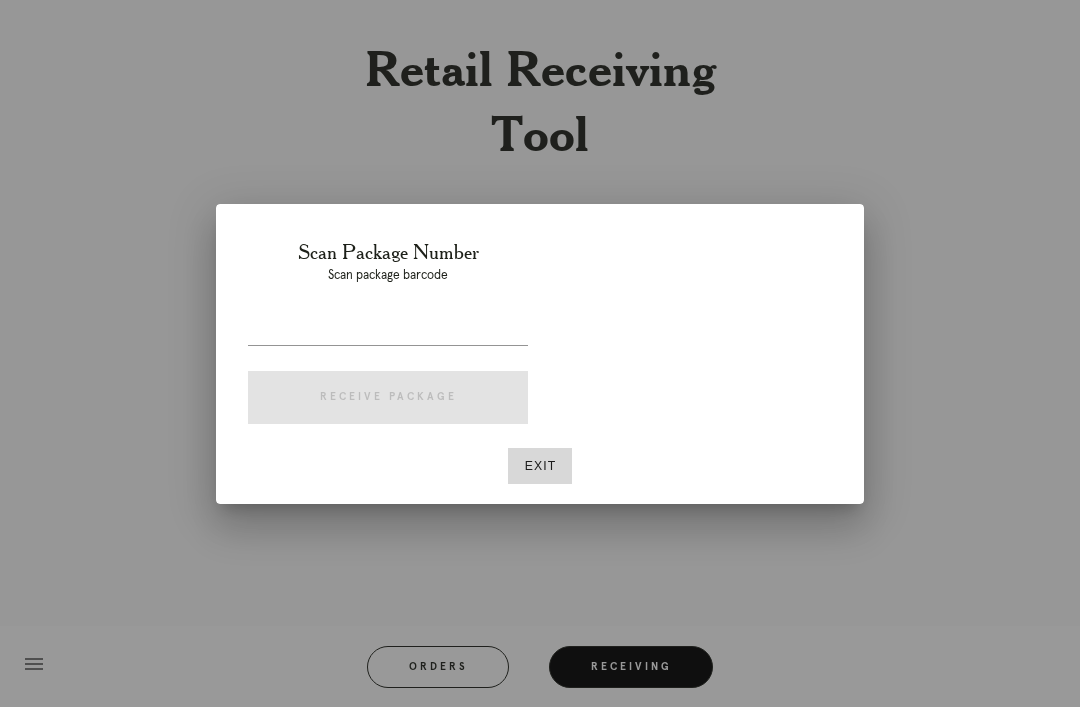 scroll, scrollTop: 0, scrollLeft: 0, axis: both 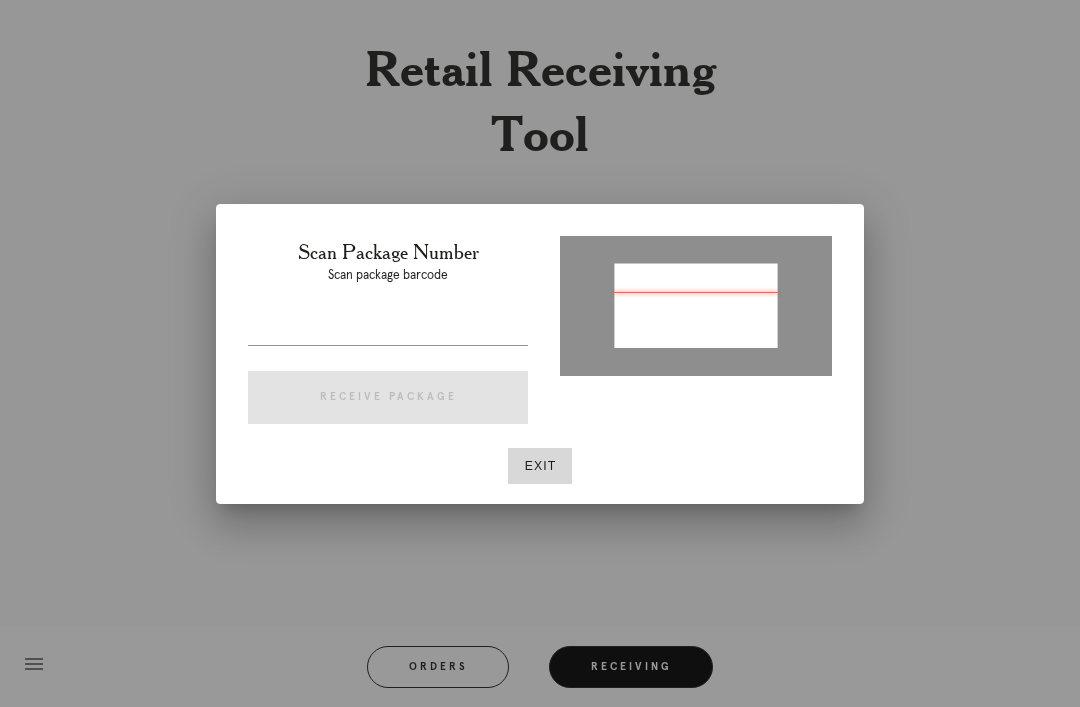 type on "P870406116833591" 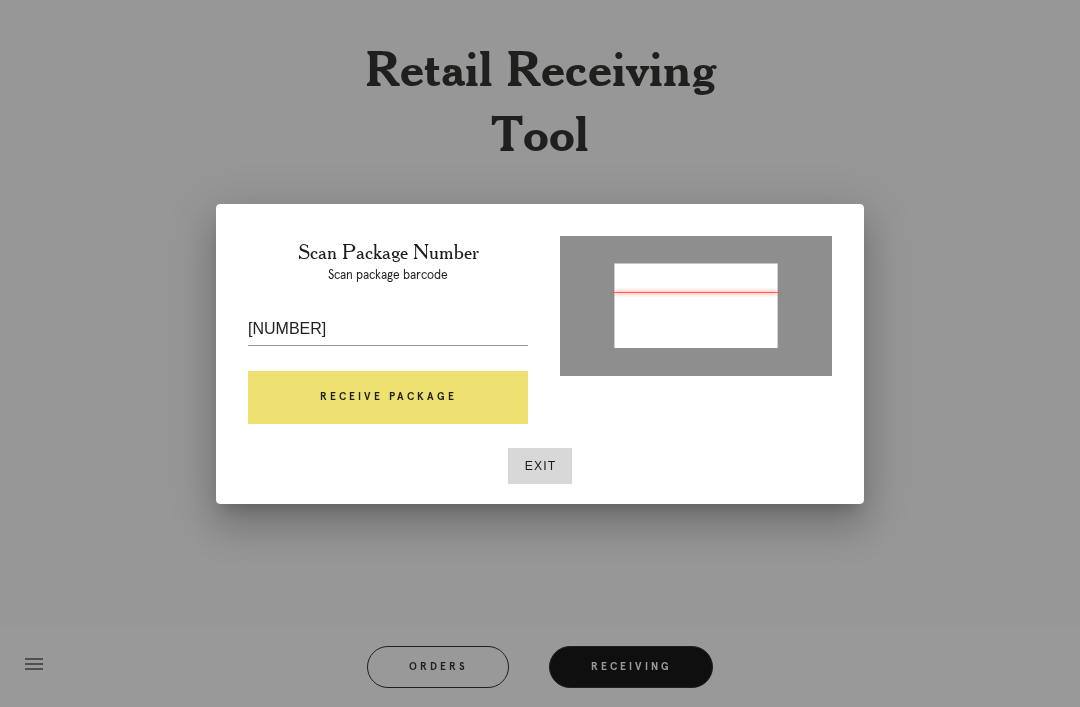 click on "Receive Package" at bounding box center (388, 398) 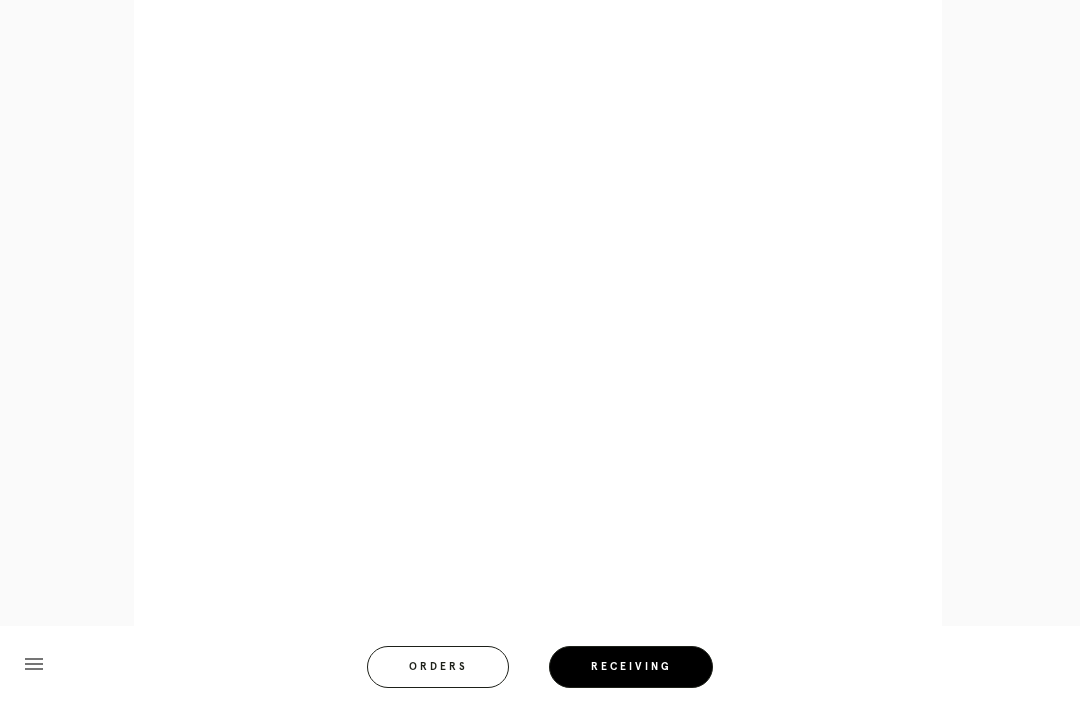 scroll, scrollTop: 922, scrollLeft: 0, axis: vertical 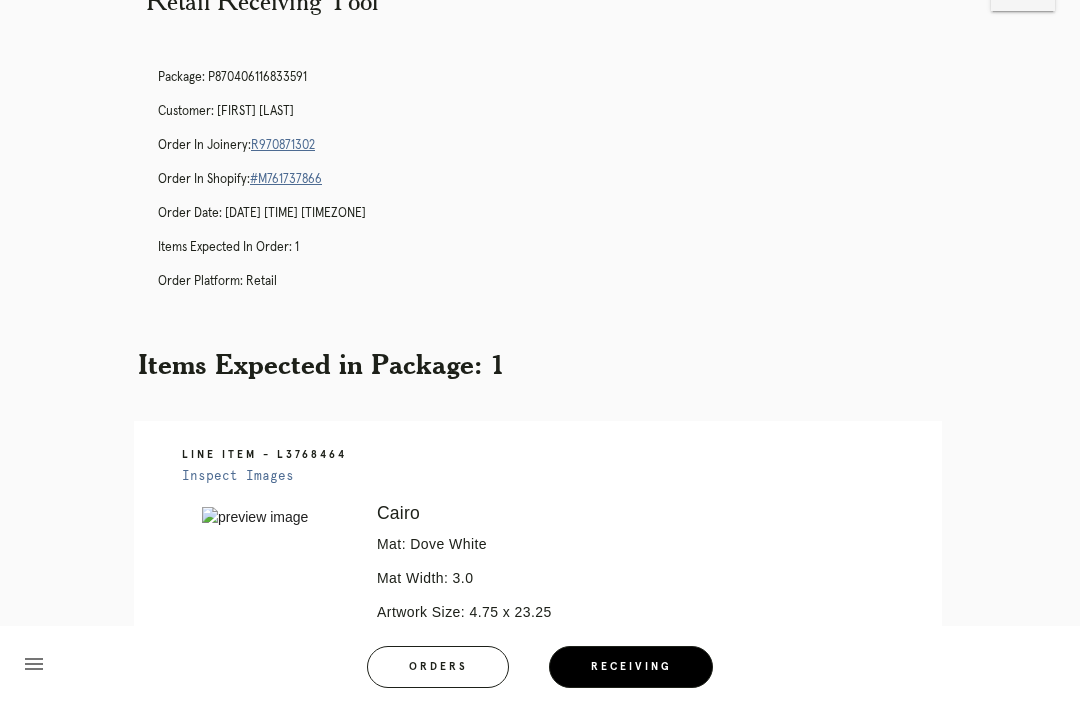 click on "Receiving" at bounding box center [631, 667] 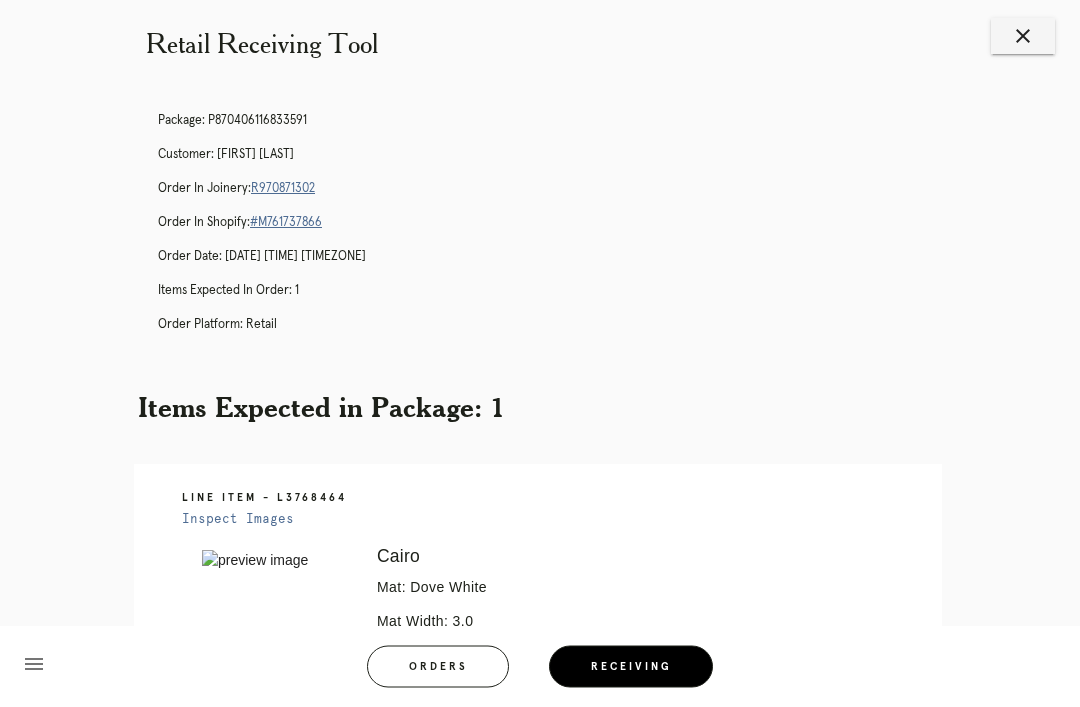 scroll, scrollTop: 0, scrollLeft: 0, axis: both 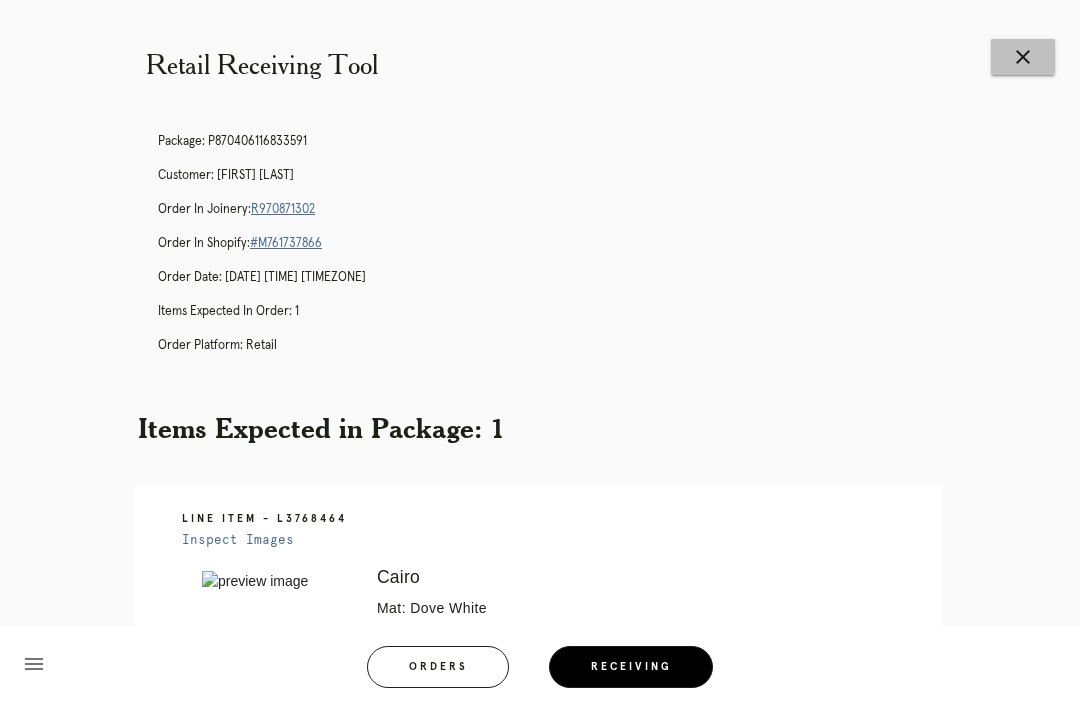 click on "close" at bounding box center (1023, 57) 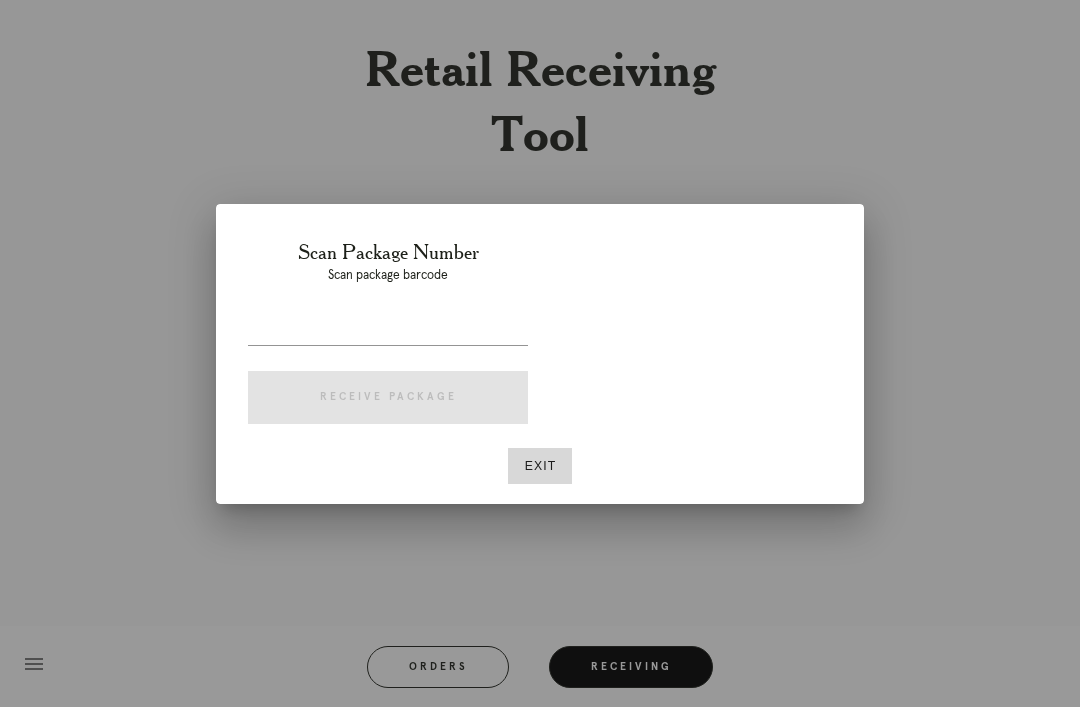 scroll, scrollTop: 0, scrollLeft: 0, axis: both 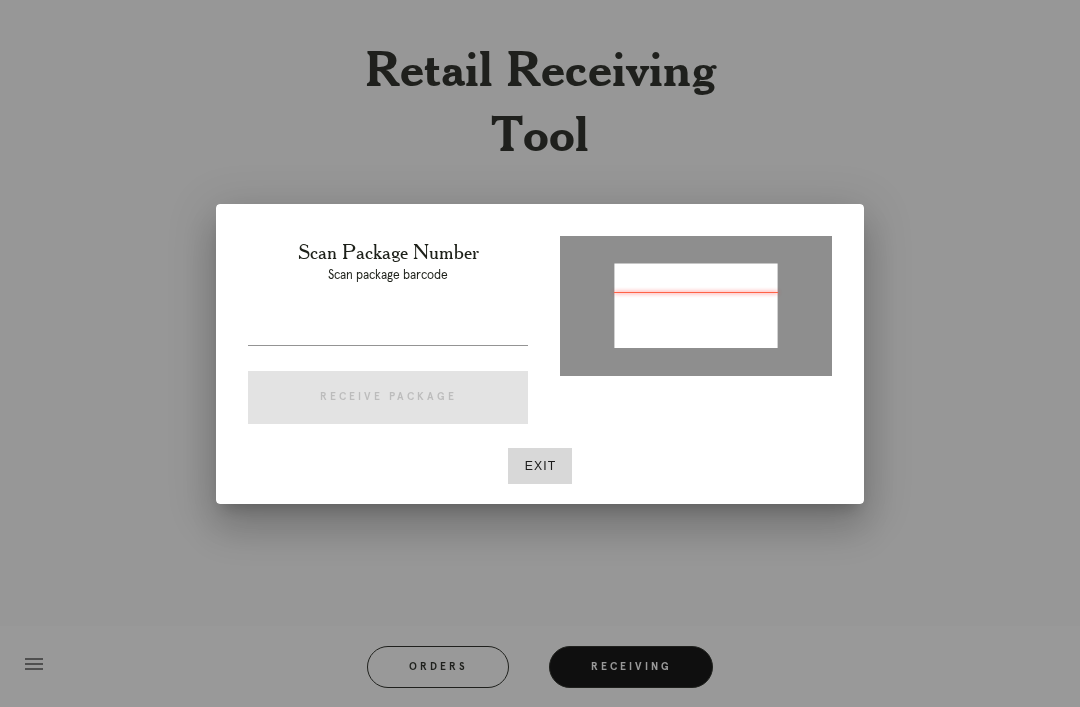 type on "[ORDER_ID]" 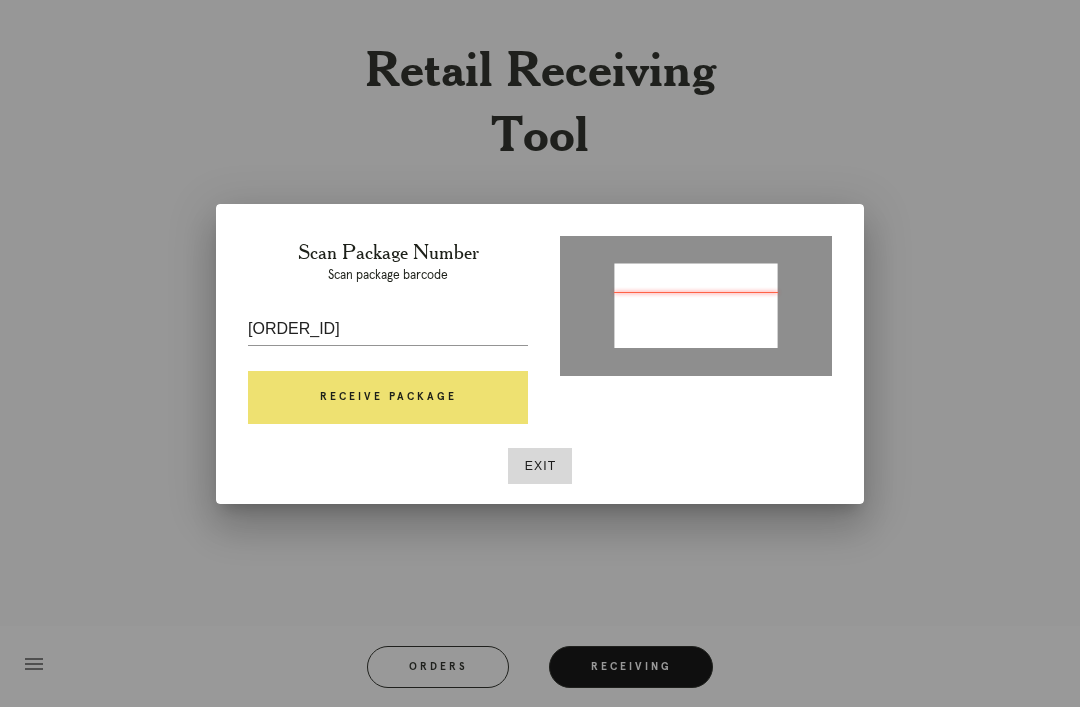 click on "Receive Package" at bounding box center [388, 398] 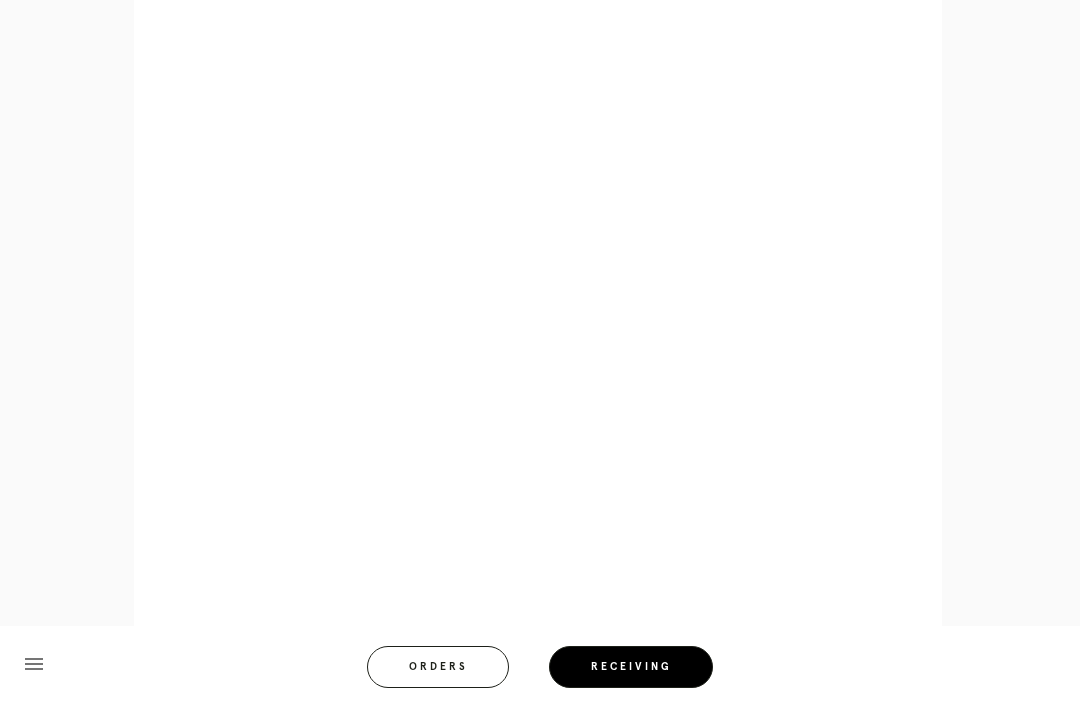 scroll, scrollTop: 858, scrollLeft: 0, axis: vertical 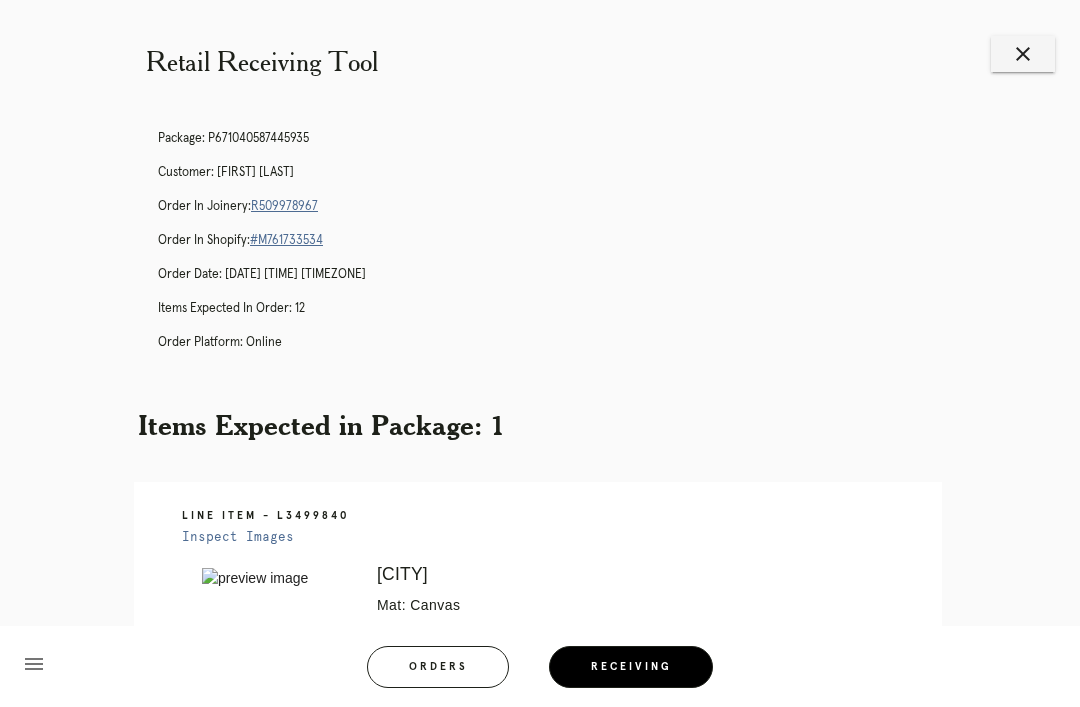 click on "R509978967" at bounding box center (284, 206) 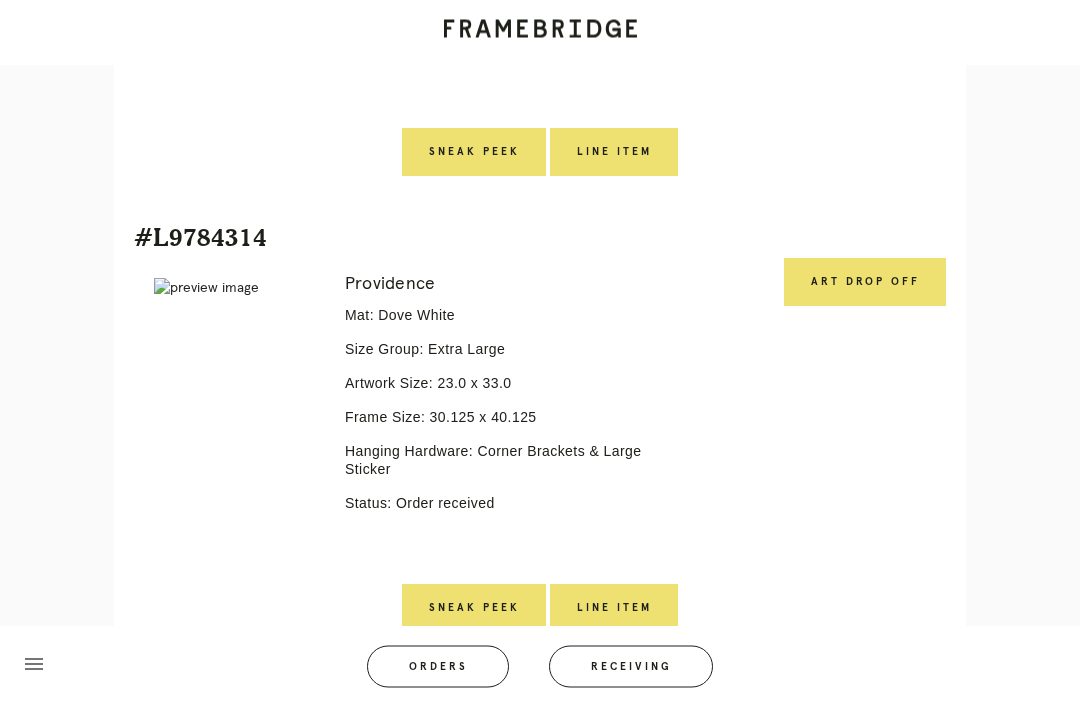 scroll, scrollTop: 5931, scrollLeft: 0, axis: vertical 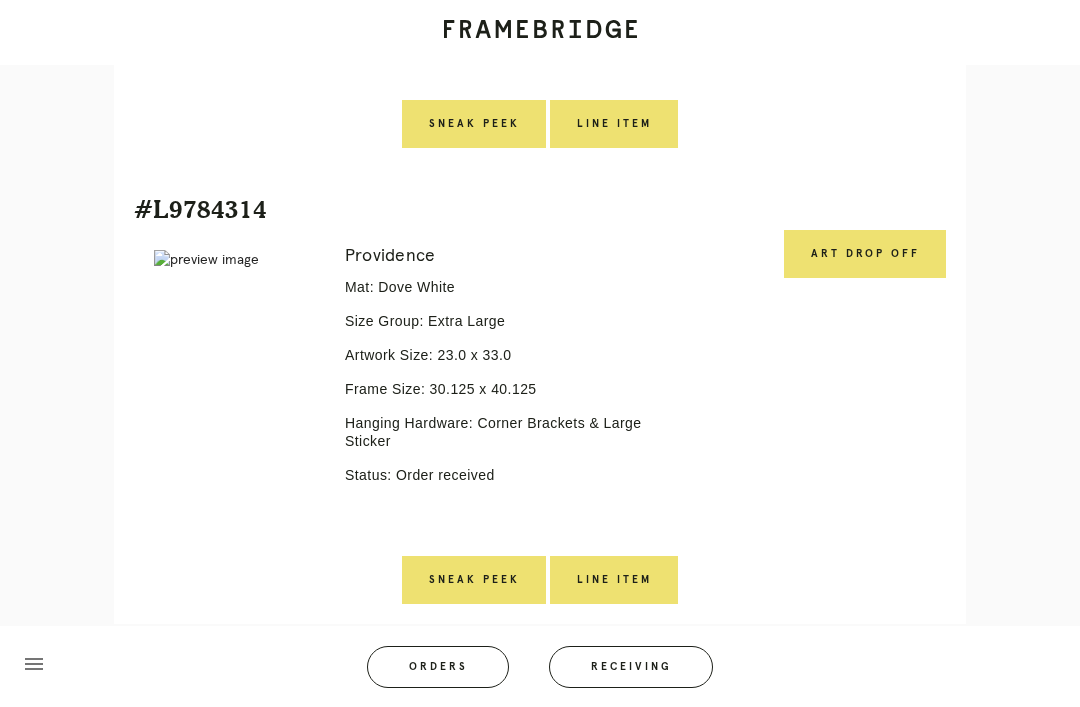 click on "Receiving" at bounding box center (631, 667) 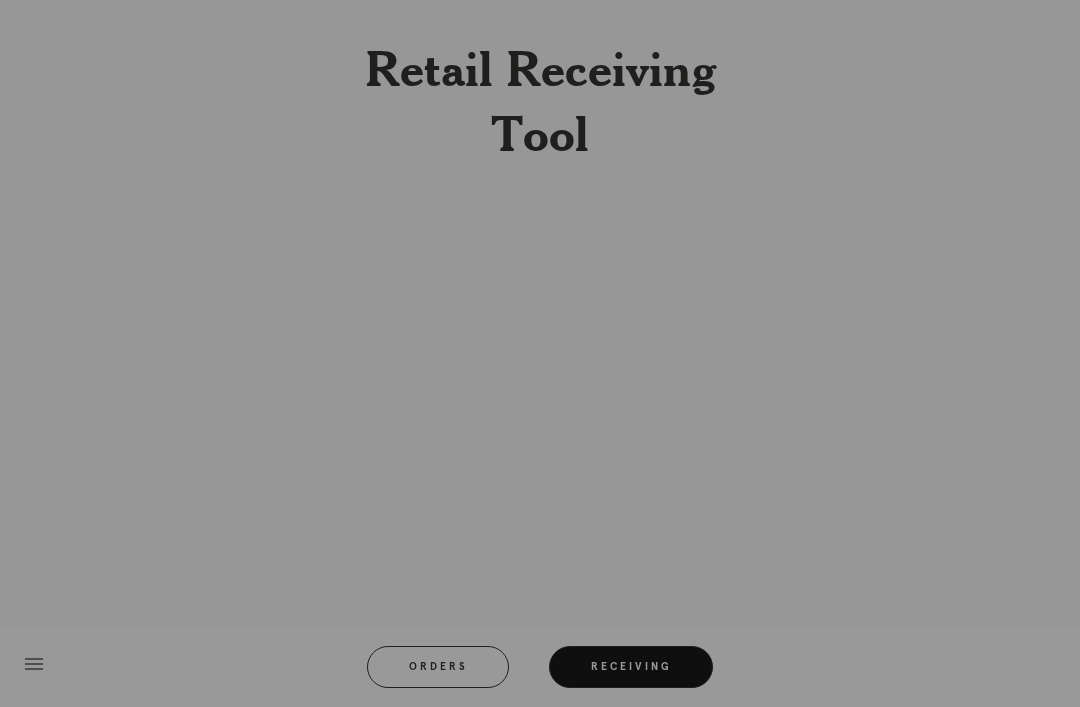 scroll, scrollTop: 0, scrollLeft: 0, axis: both 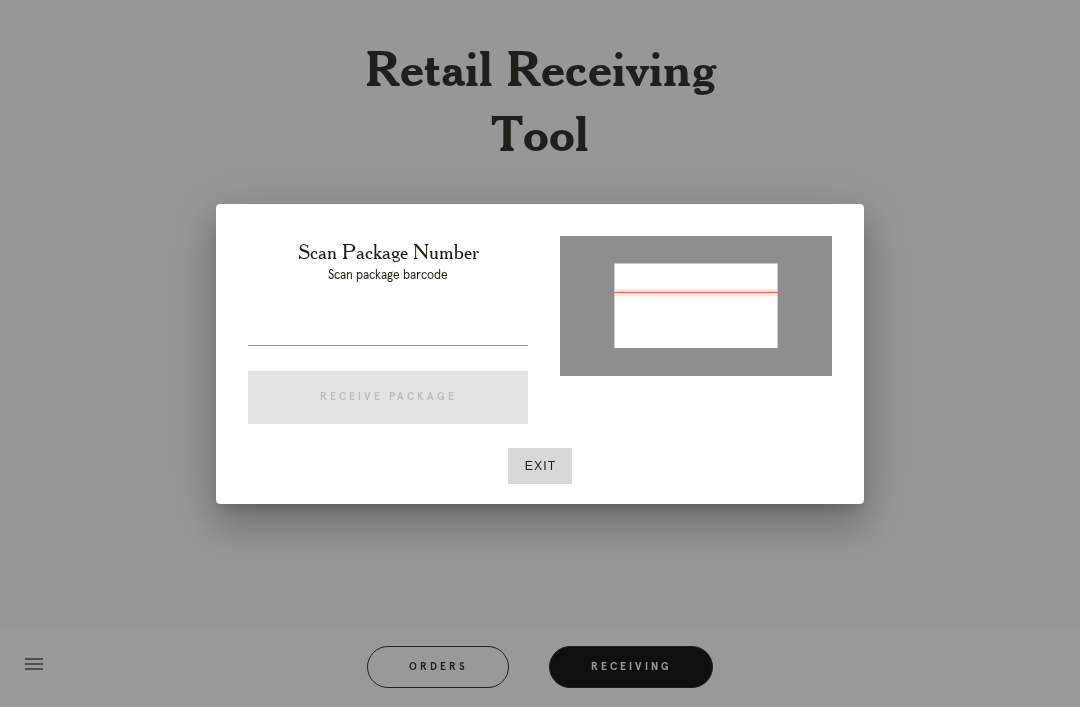 type on "P119924700497638" 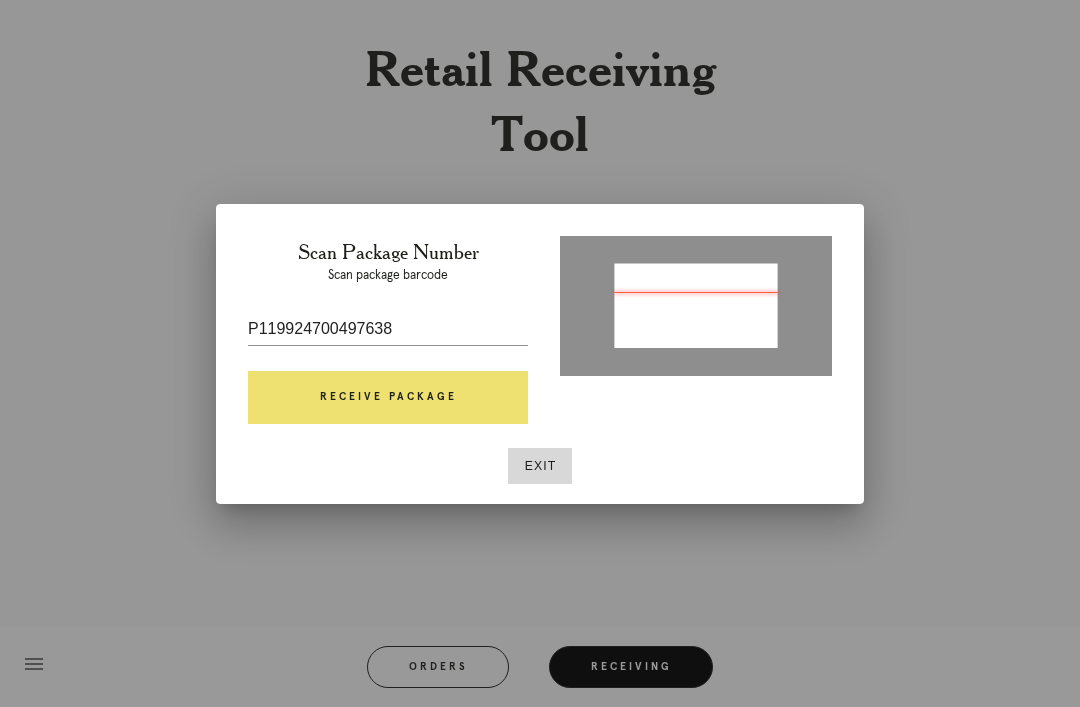 click on "Receive Package" at bounding box center [388, 398] 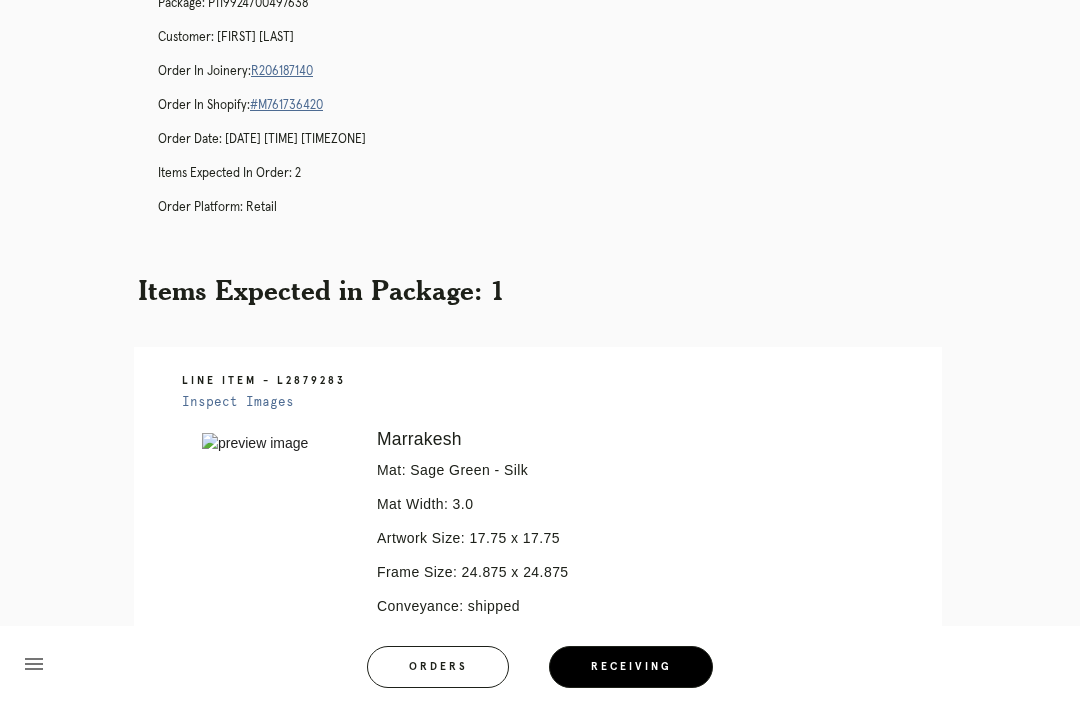 scroll, scrollTop: 139, scrollLeft: 0, axis: vertical 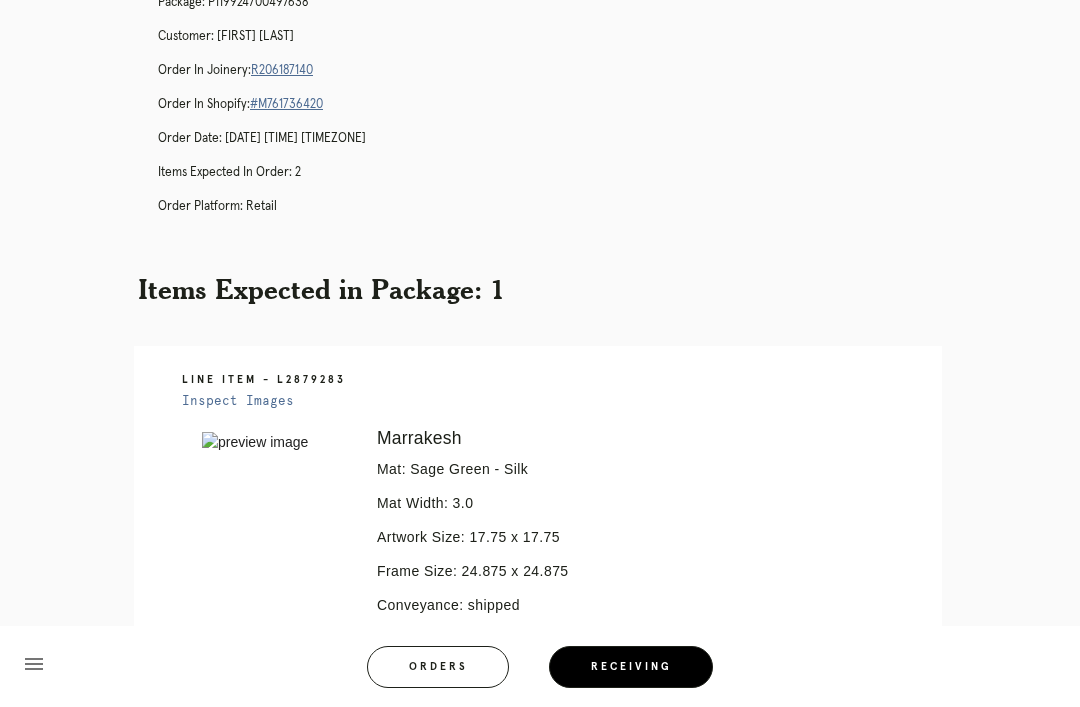 click on "R206187140" at bounding box center [282, 70] 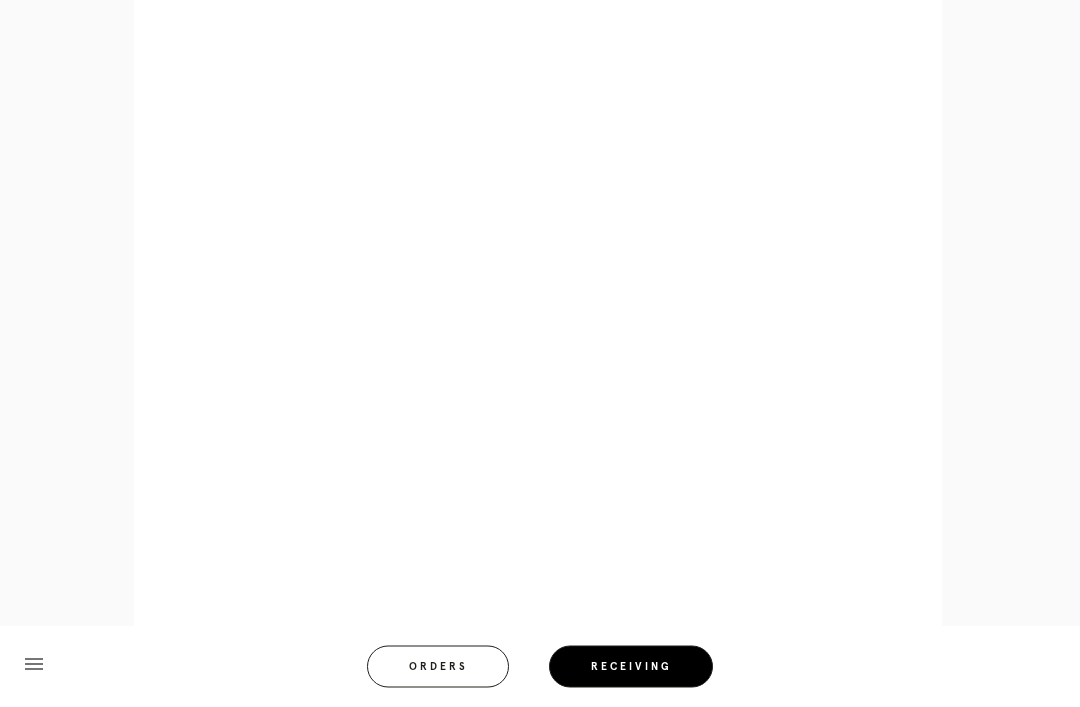 scroll, scrollTop: 858, scrollLeft: 0, axis: vertical 